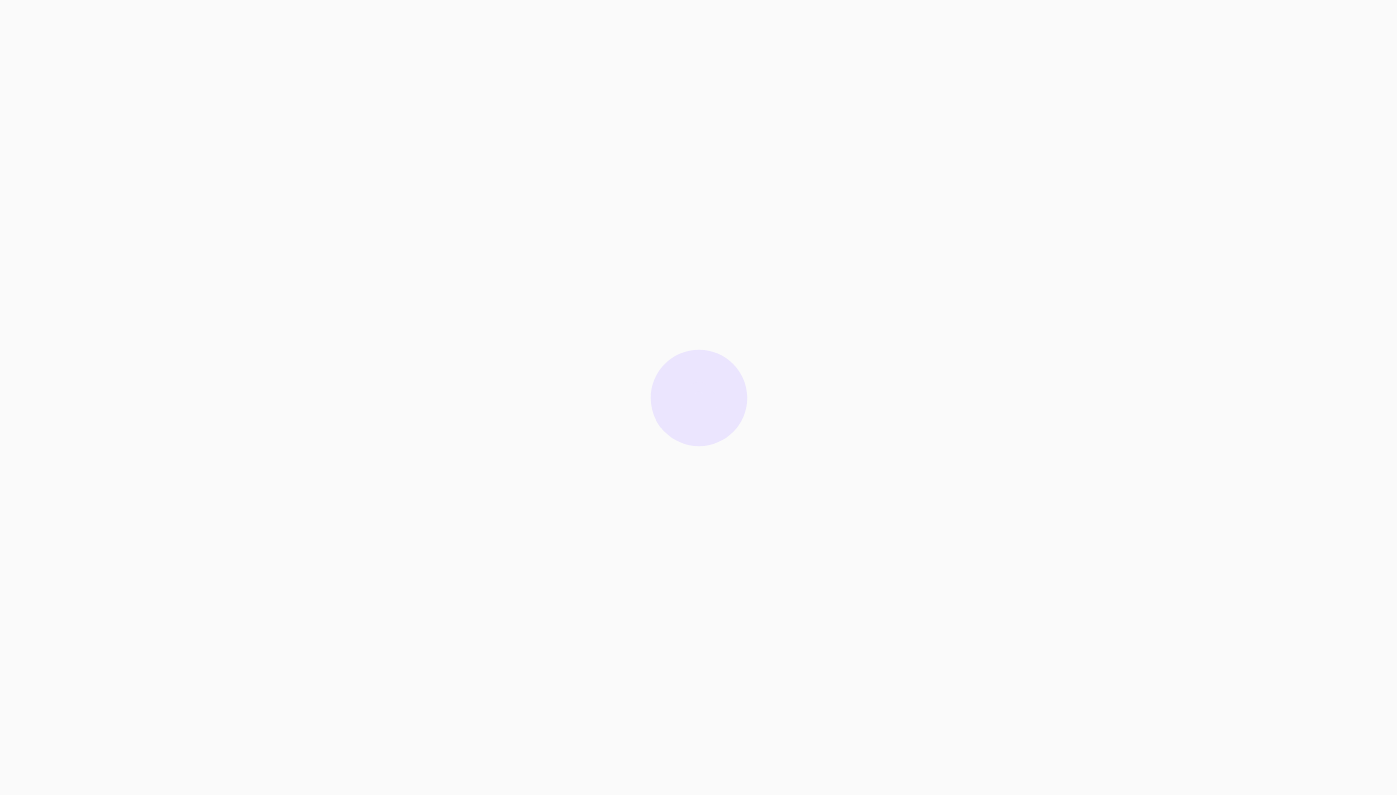 scroll, scrollTop: 0, scrollLeft: 0, axis: both 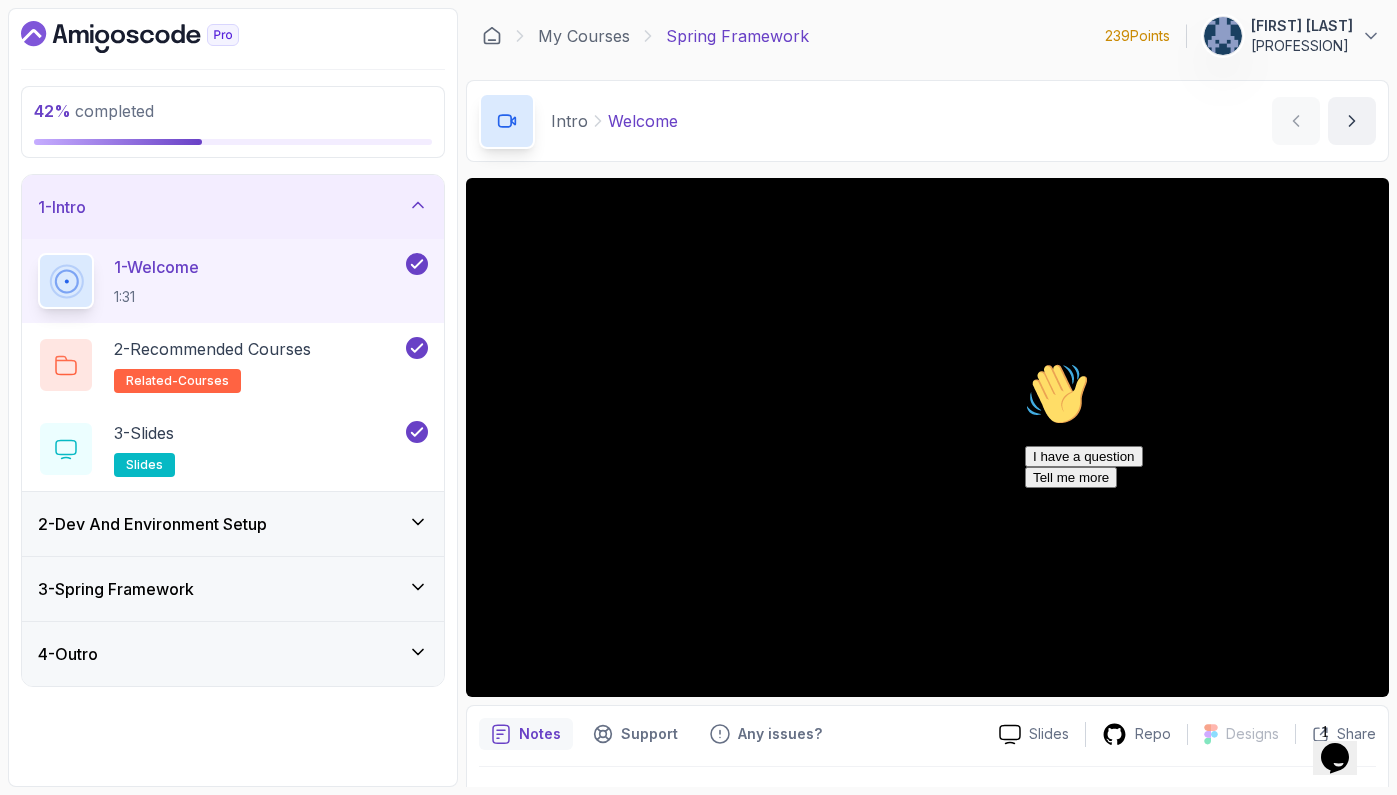 click 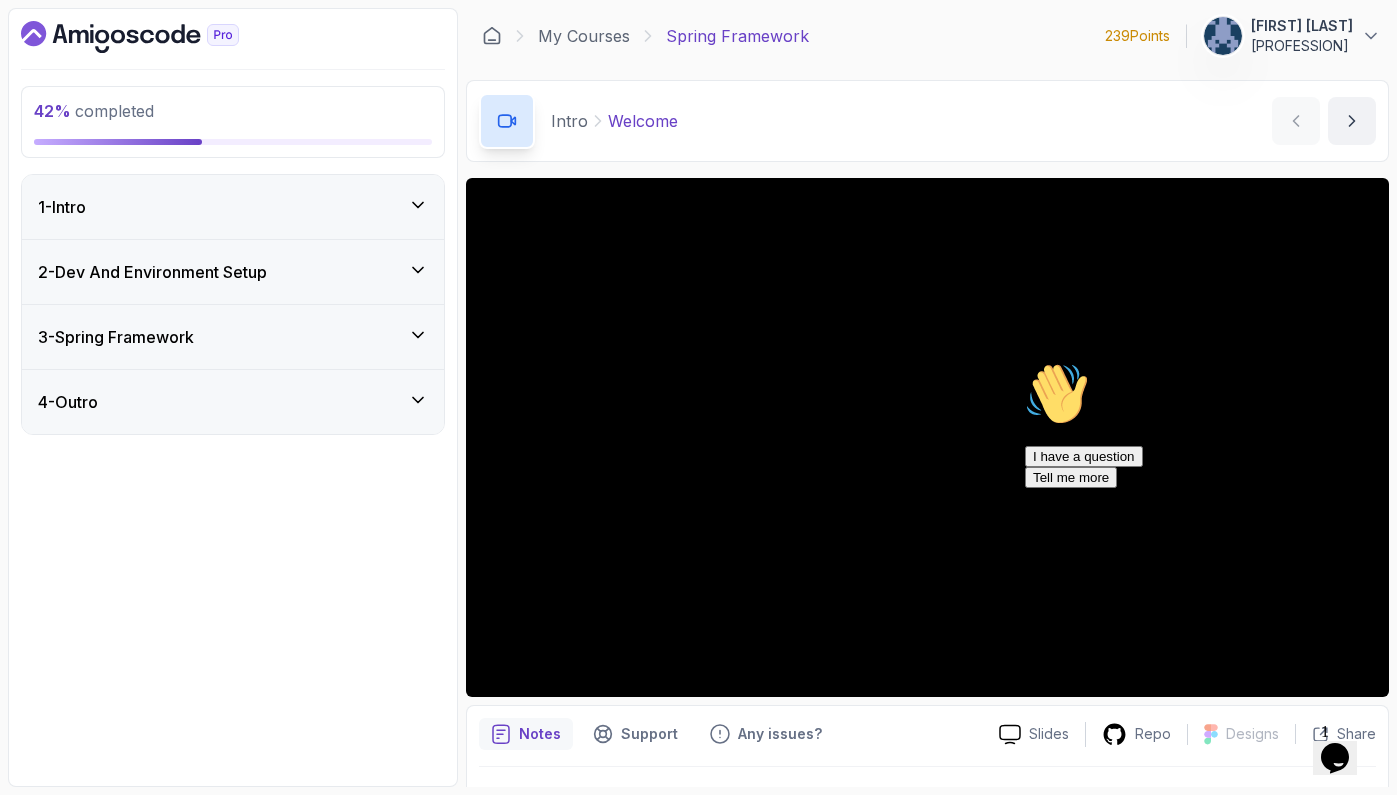 click on "2  -  Dev And Environment Setup" at bounding box center (233, 272) 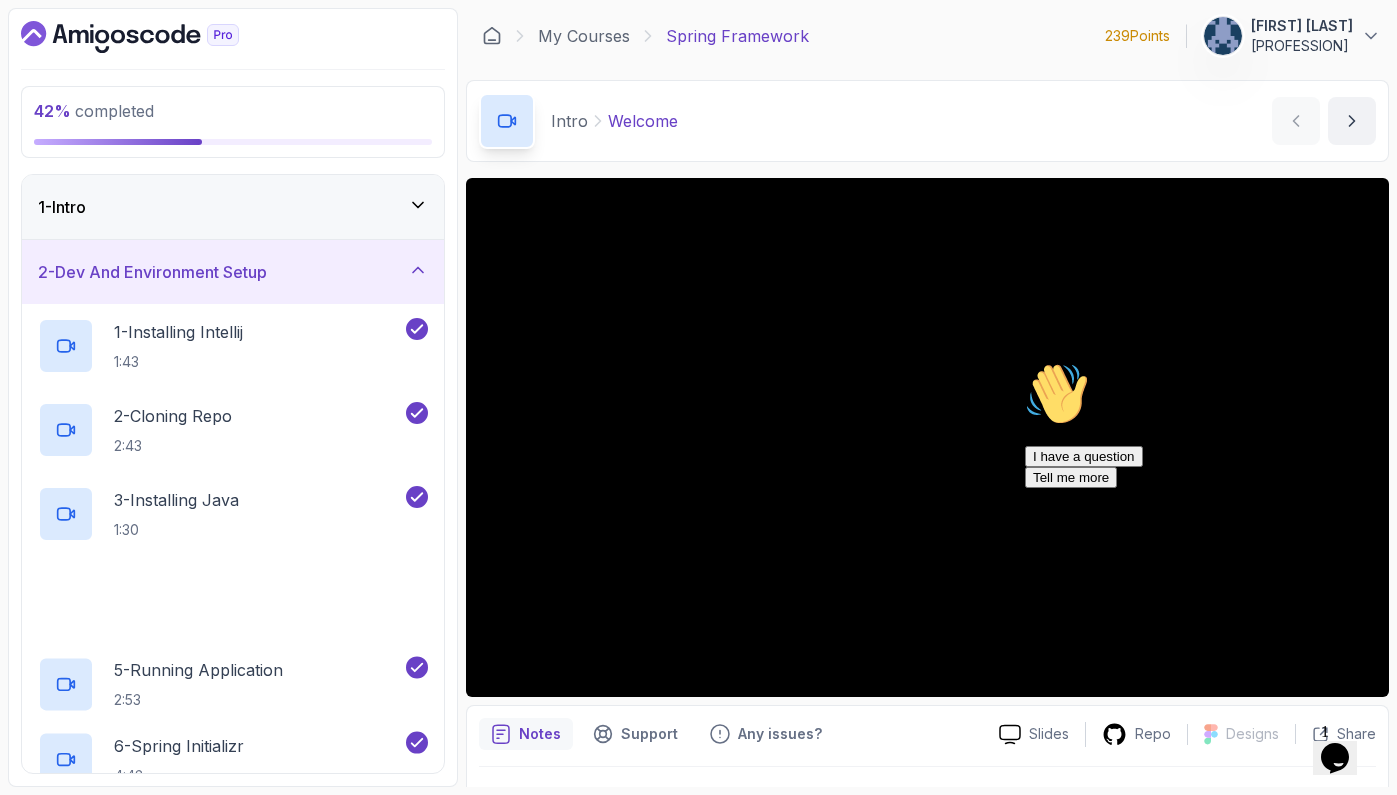 click on "2  -  Dev And Environment Setup" at bounding box center (233, 272) 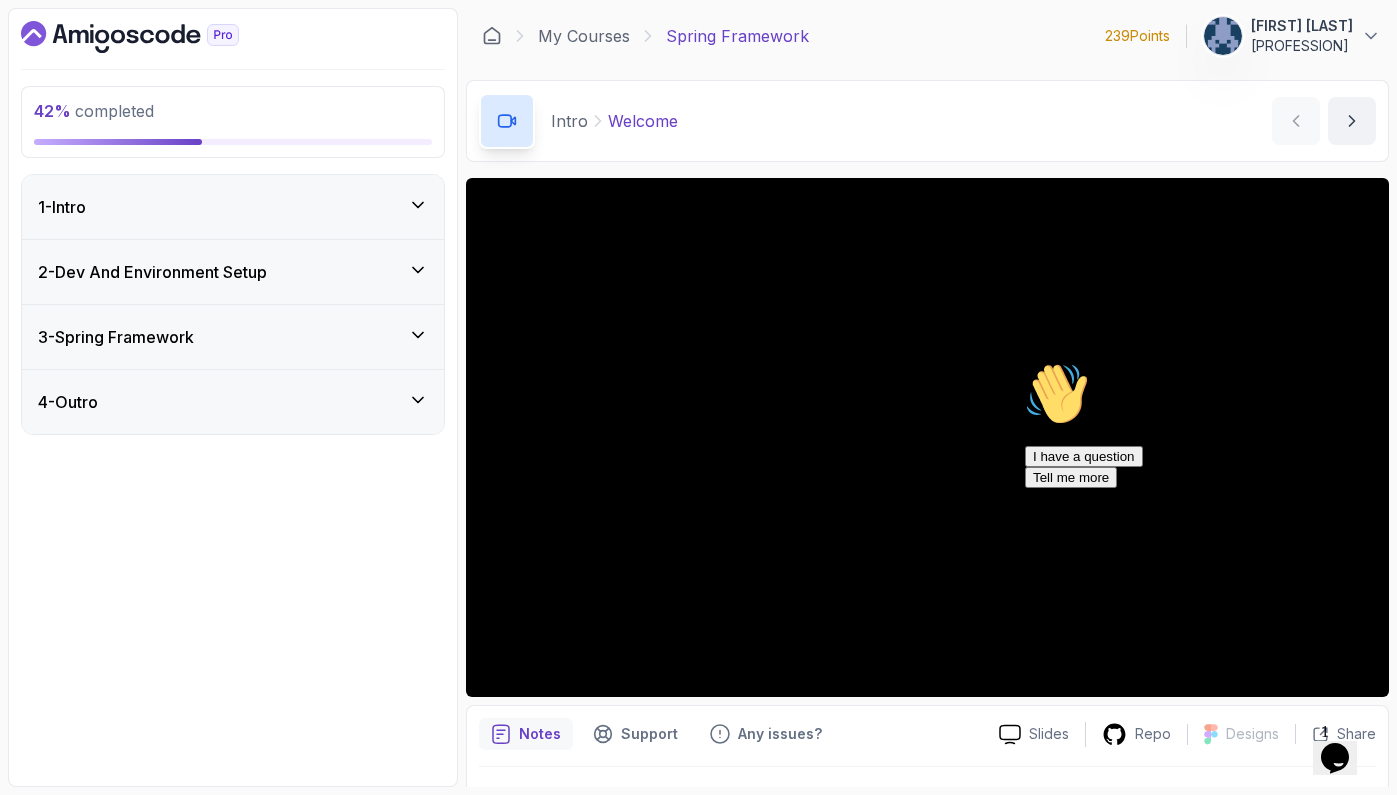 click on "3  -  Spring Framework" at bounding box center [233, 337] 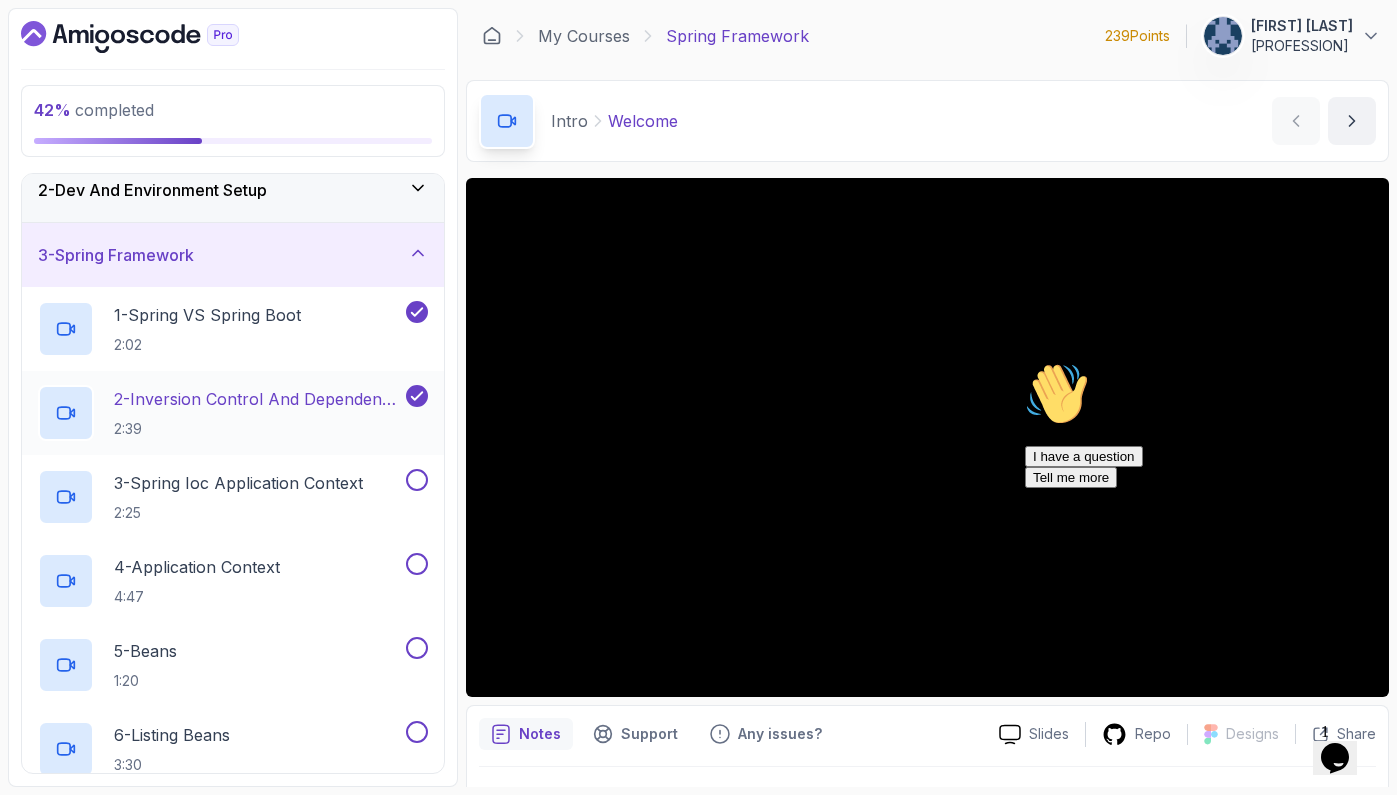 scroll, scrollTop: 83, scrollLeft: 0, axis: vertical 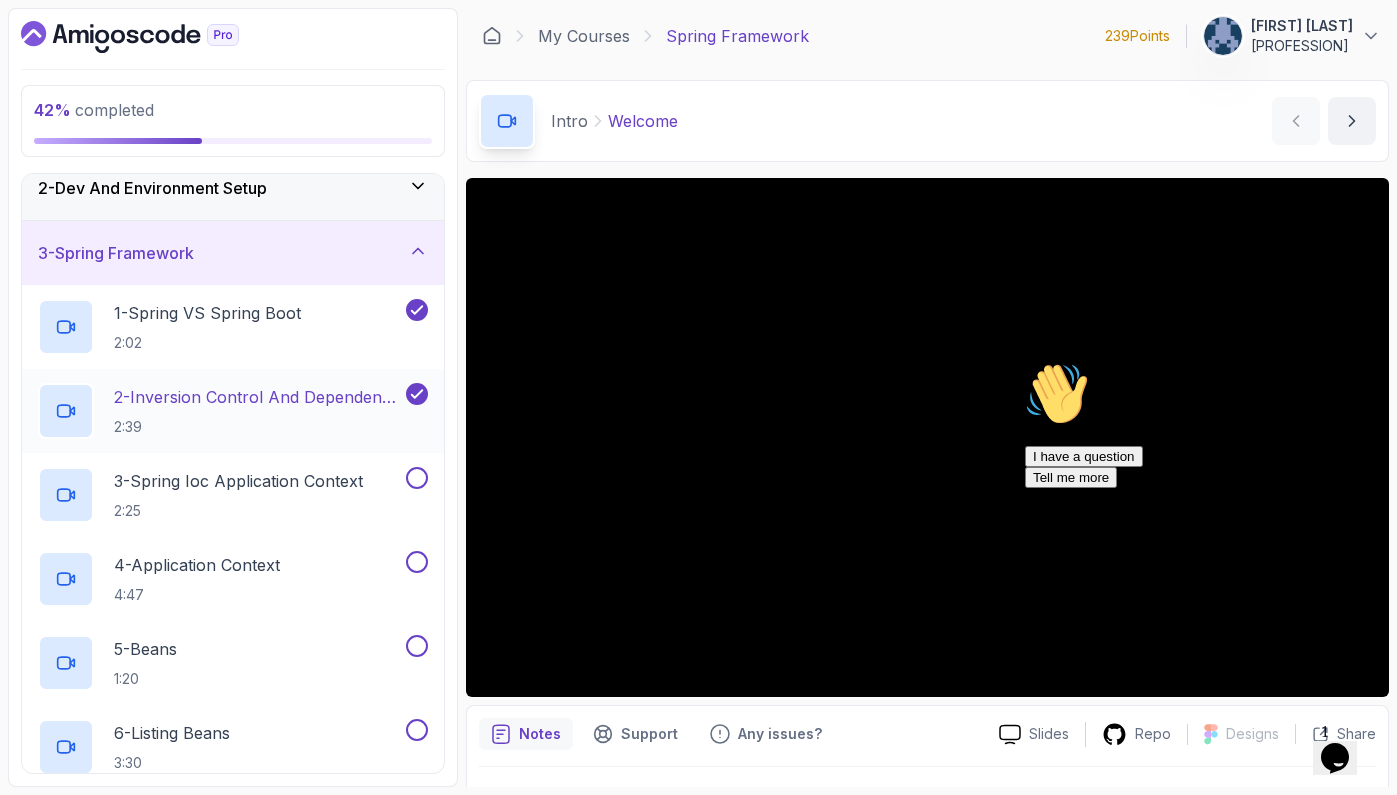 click on "2  -  Inversion Control And Dependency Injection" at bounding box center (258, 397) 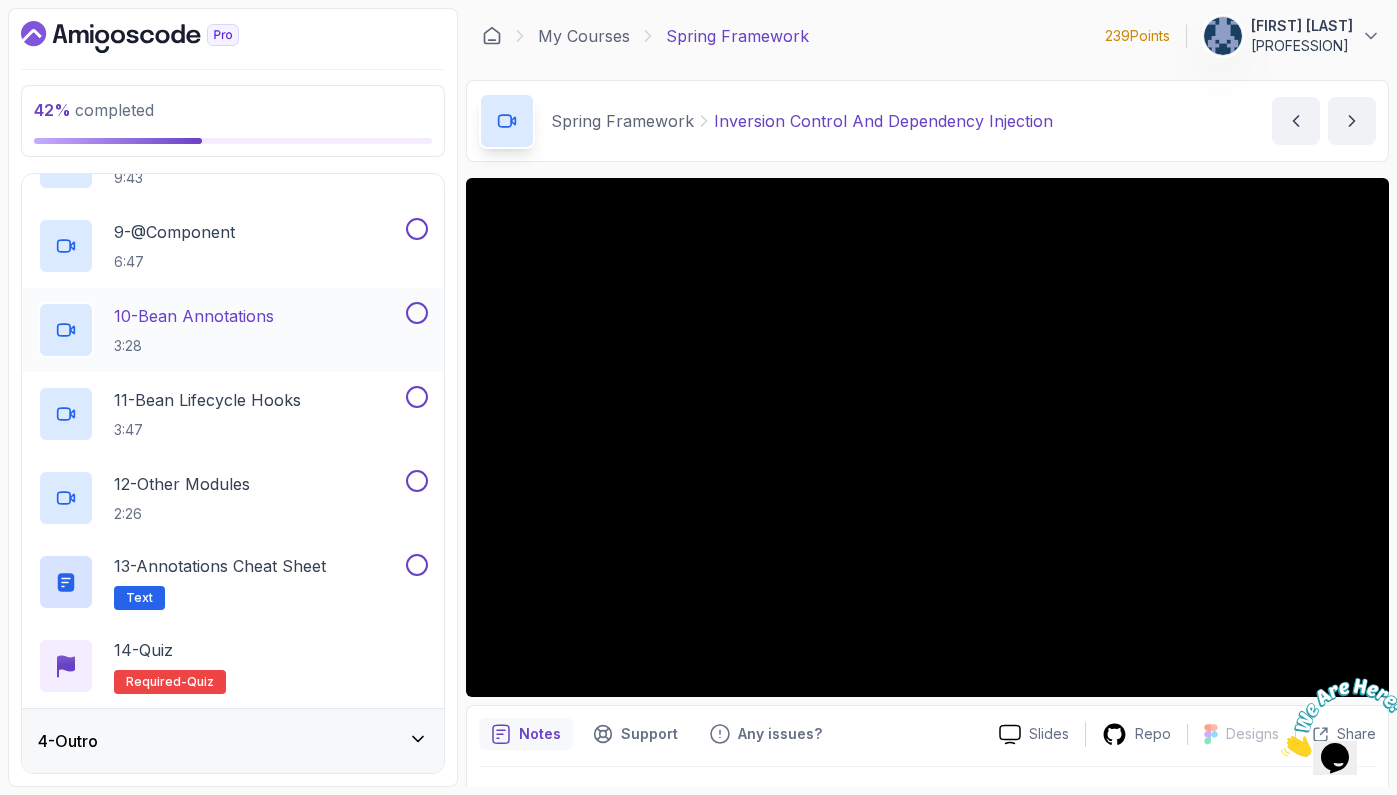 scroll, scrollTop: 836, scrollLeft: 0, axis: vertical 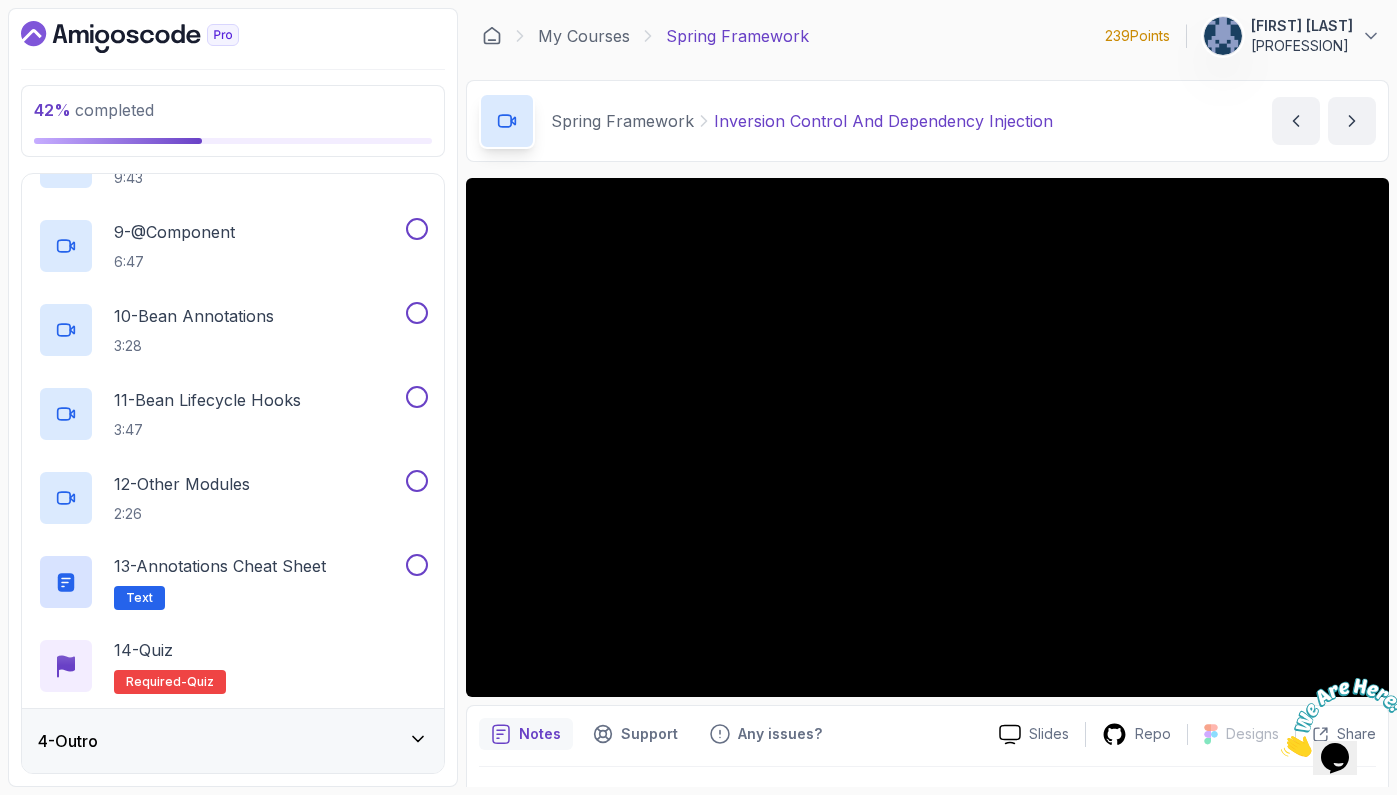 click on "4  -  Outro" at bounding box center (233, 741) 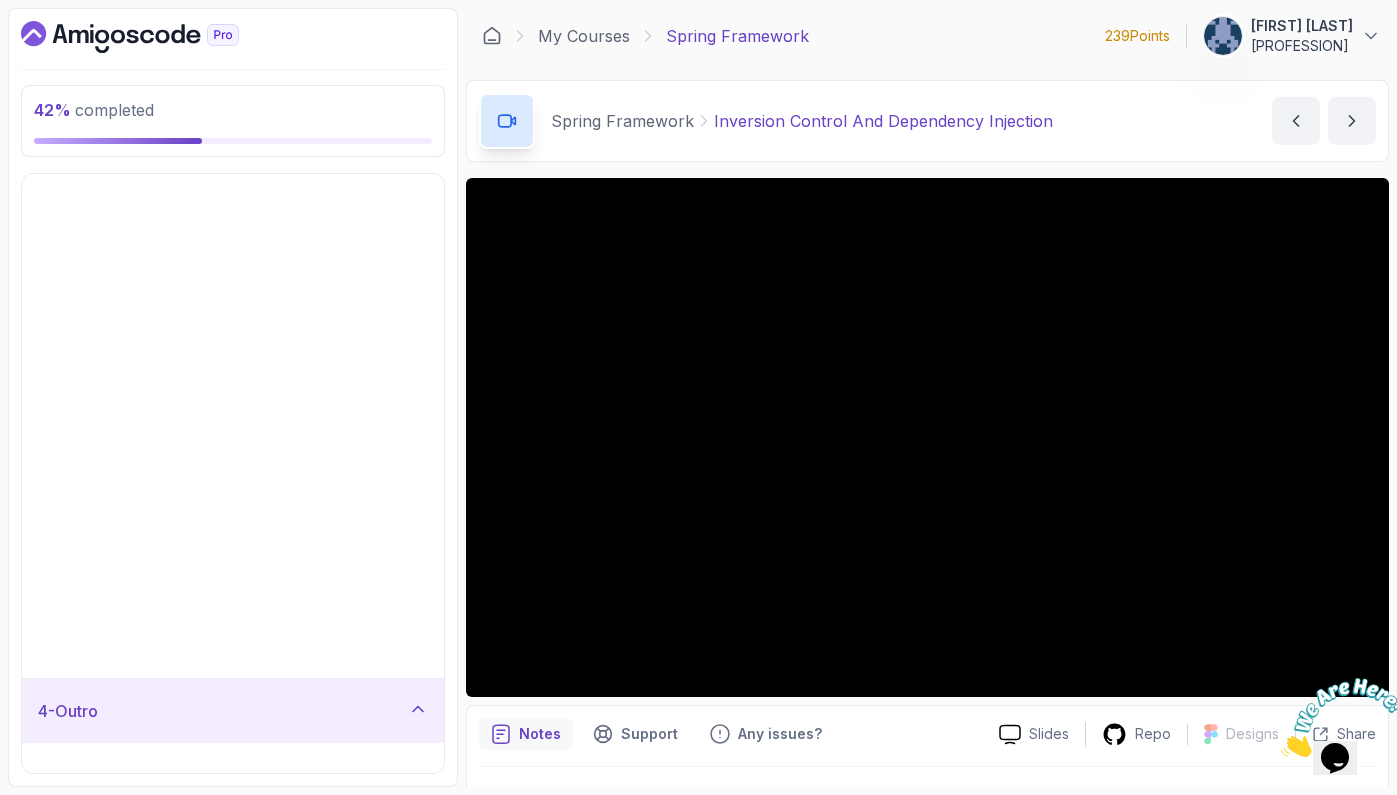 scroll, scrollTop: 0, scrollLeft: 0, axis: both 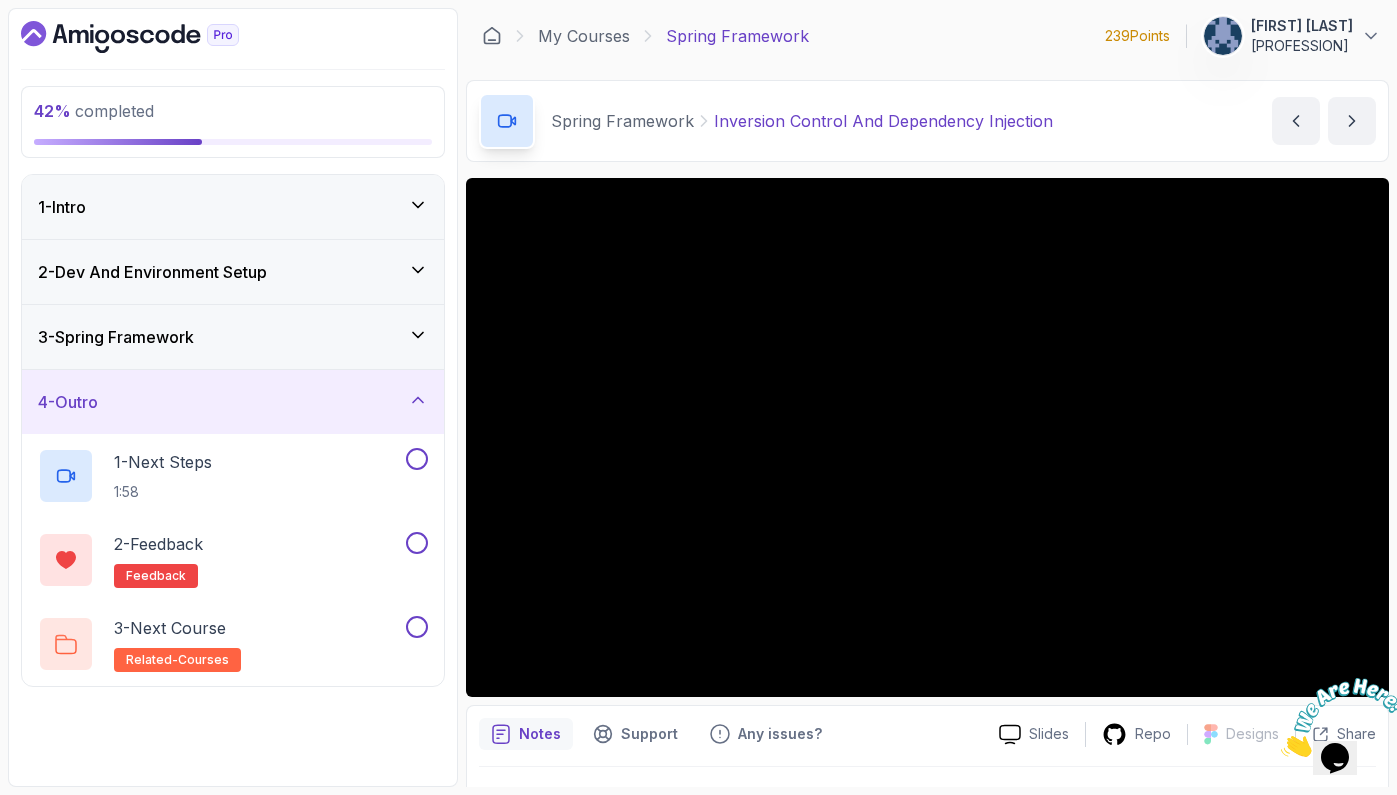 click on "3  -  Spring Framework" at bounding box center [233, 337] 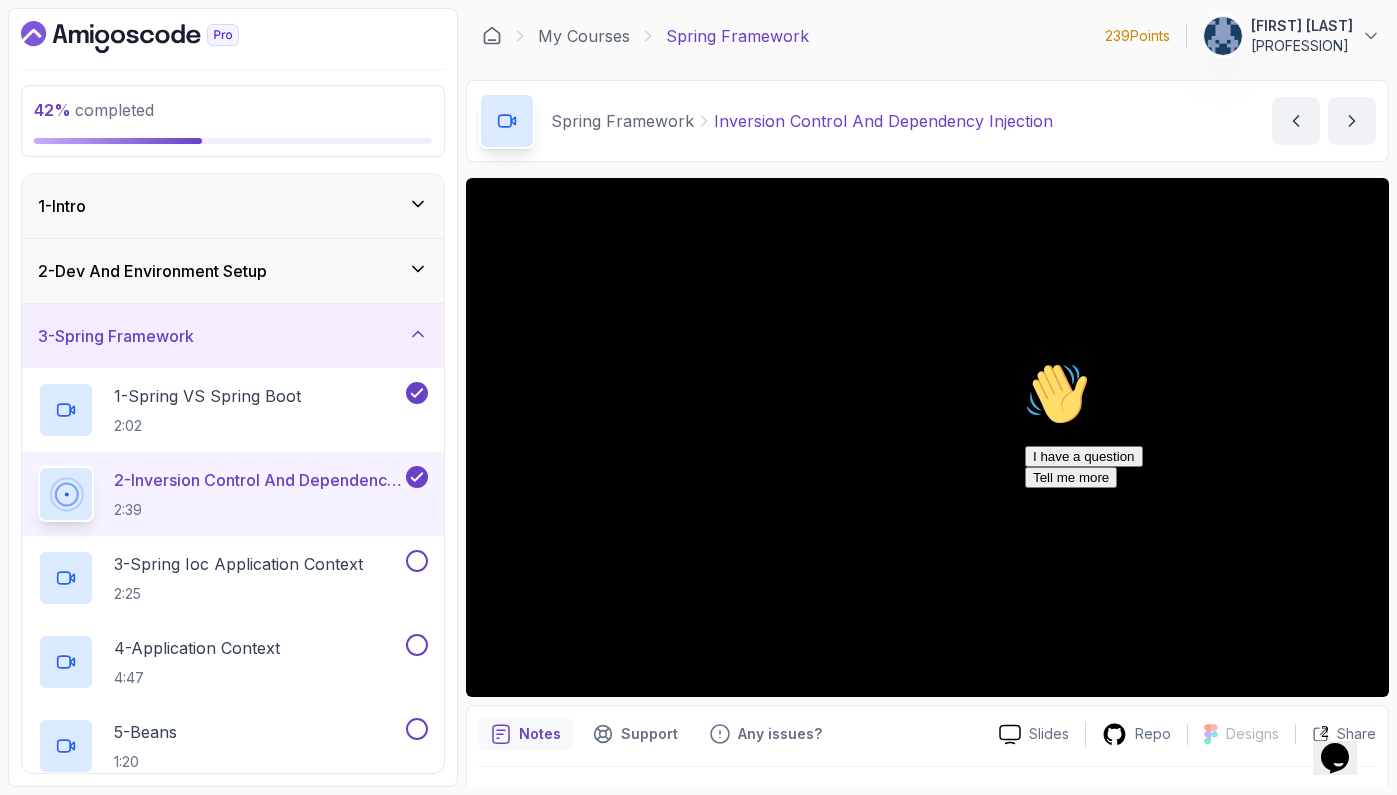 click 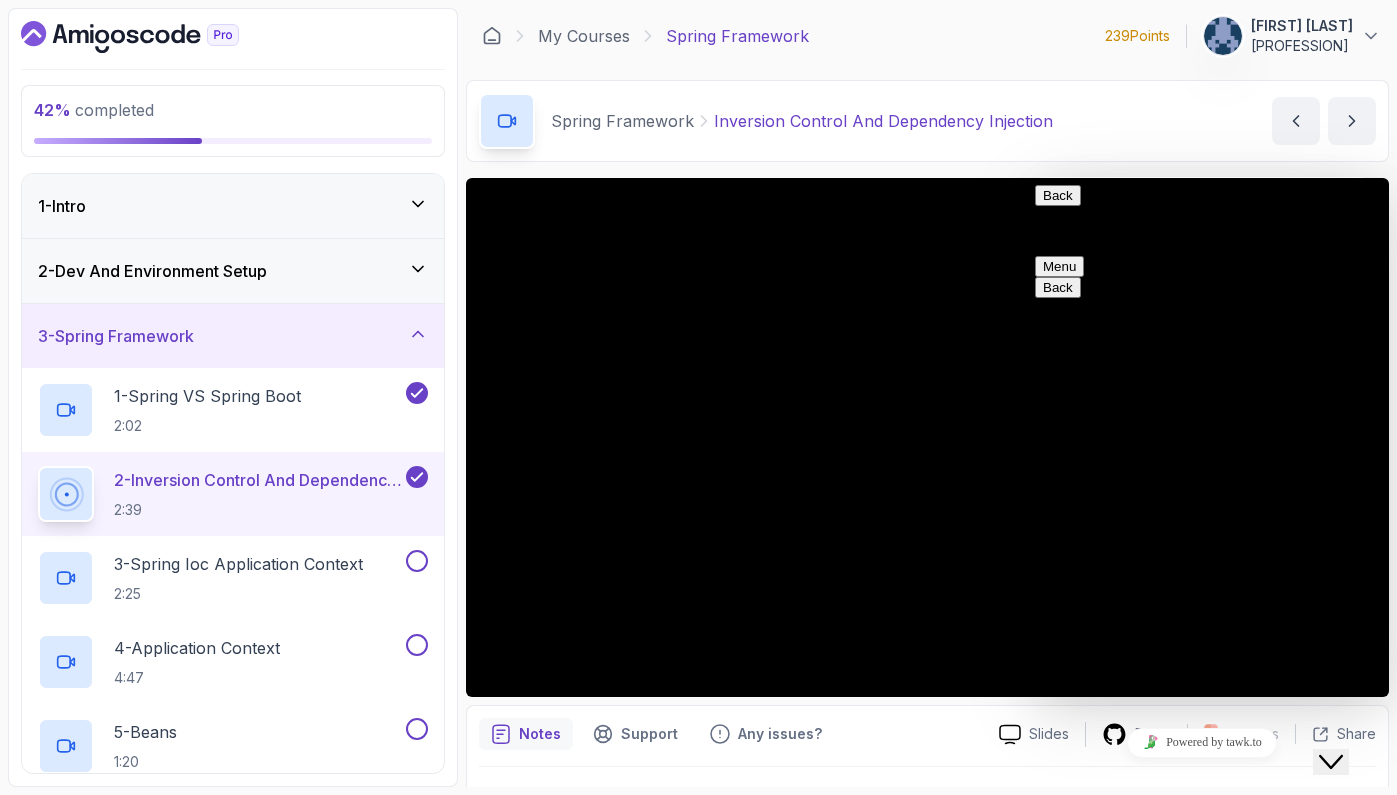 click on "Back  Customer Support  Menu" at bounding box center (1202, 231) 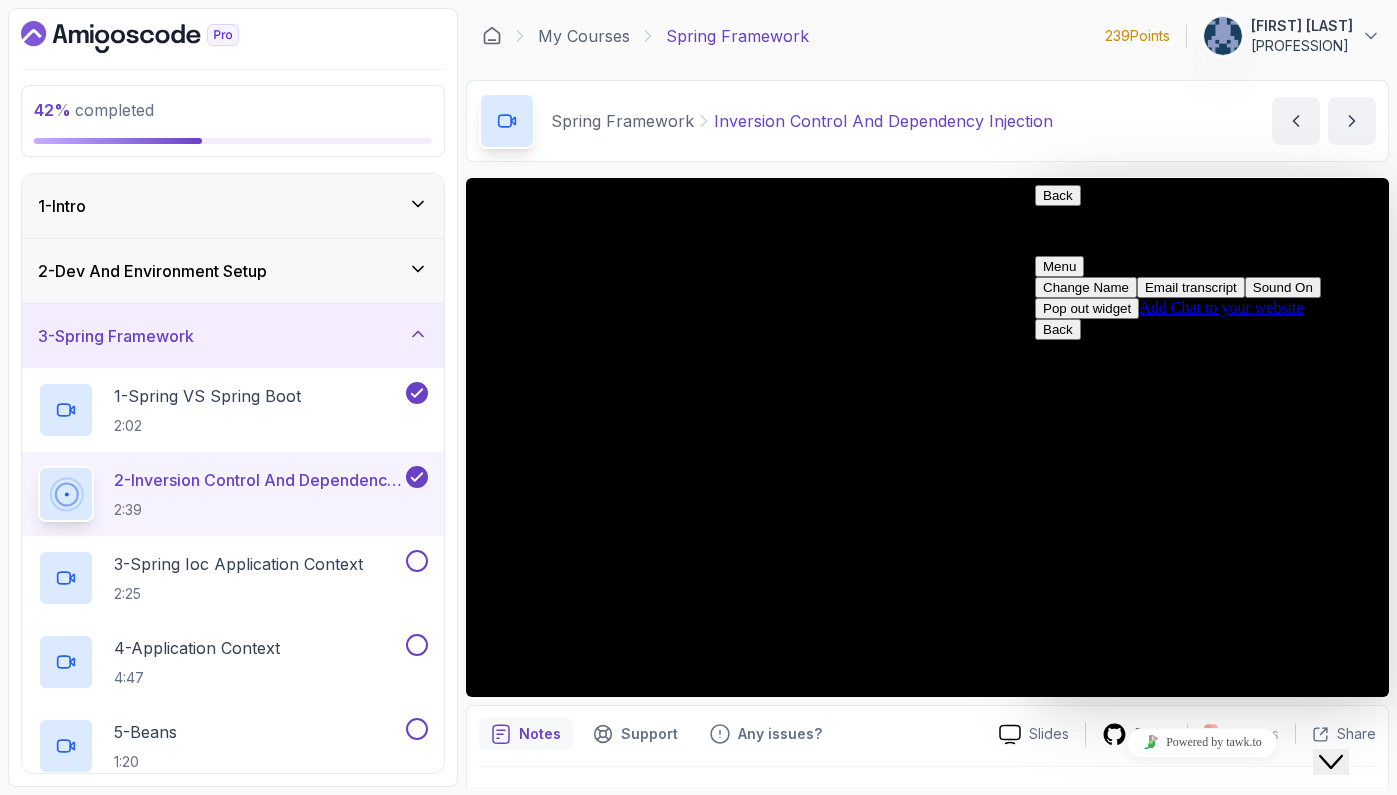 click on "Menu" at bounding box center [1059, 266] 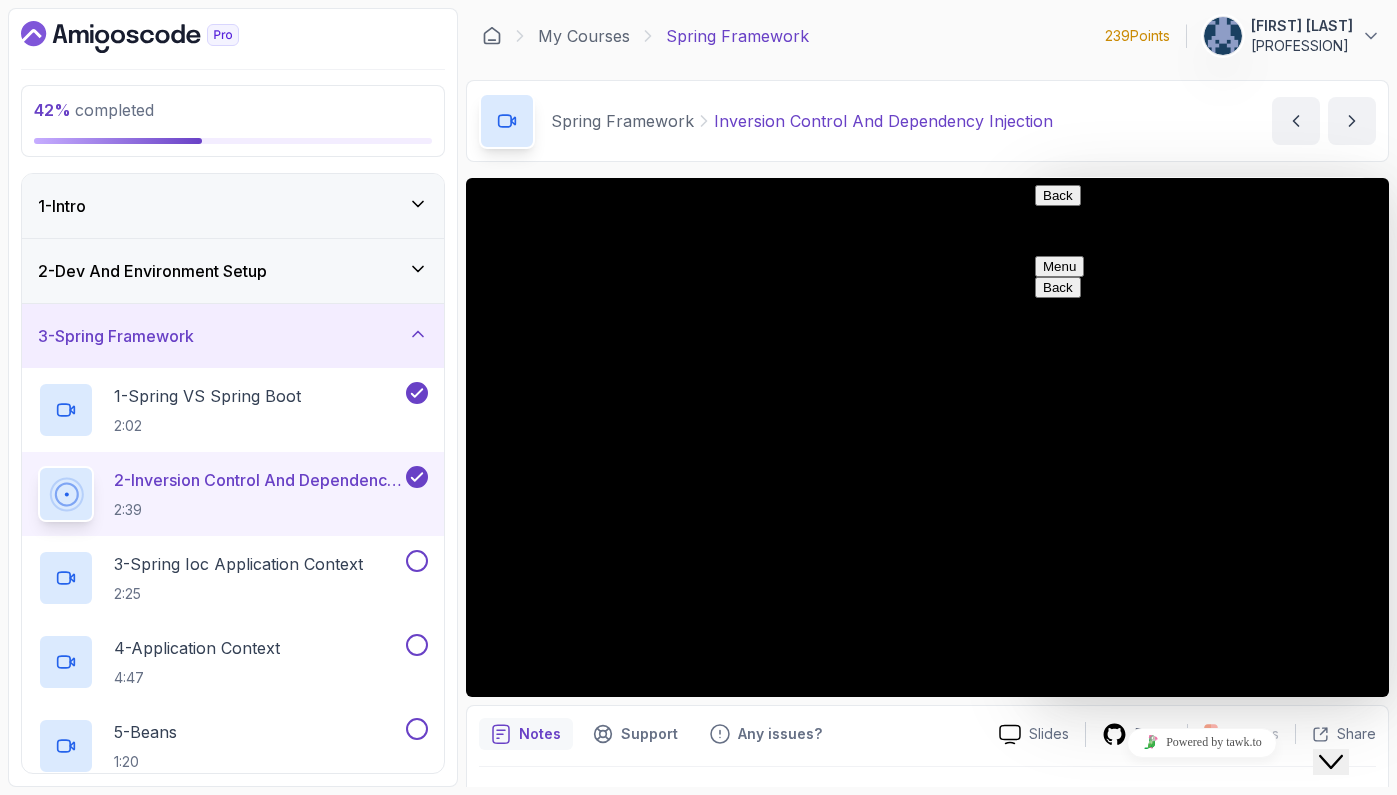 click on "Spring Framework Inversion Control And Dependency Injection Inversion Control And Dependency Injection by [PERSON]" at bounding box center [927, 121] 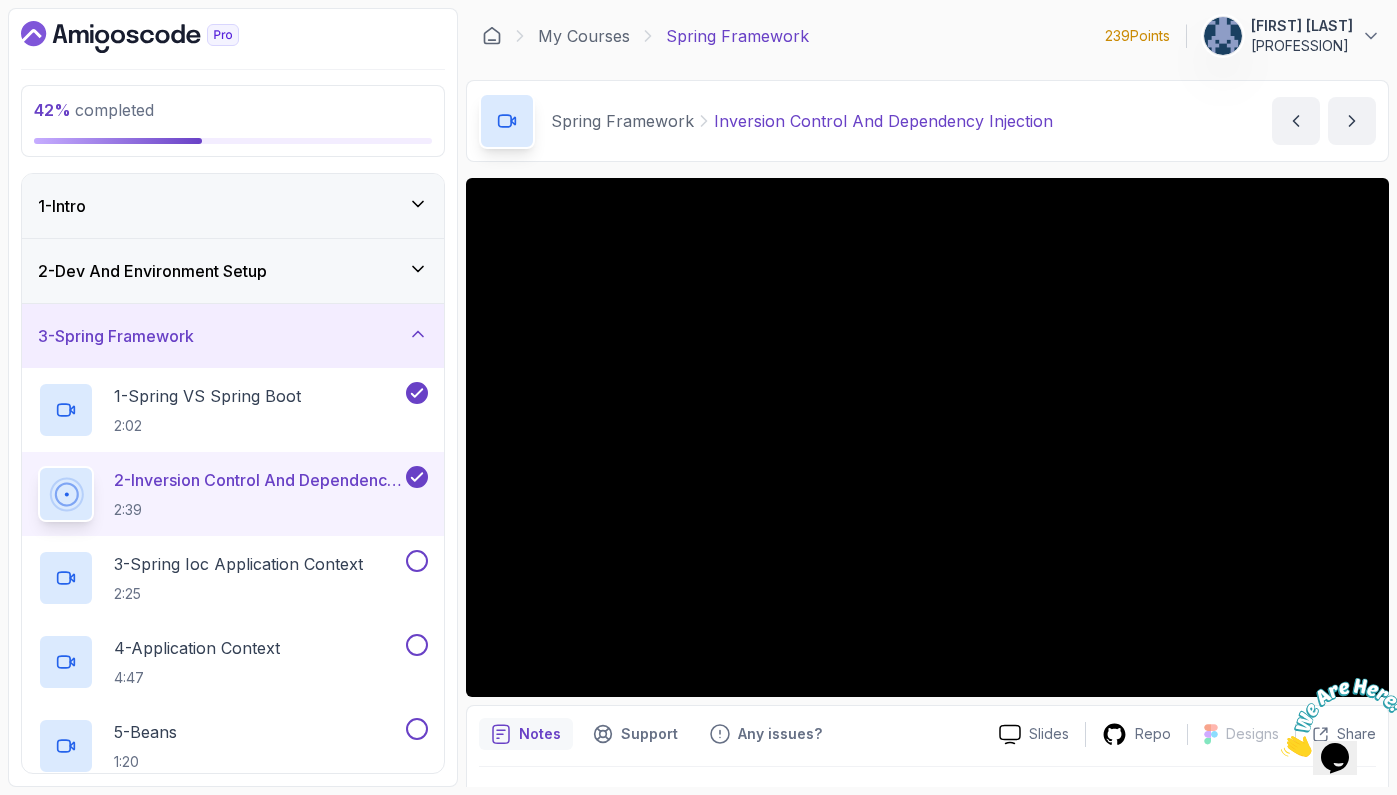 click at bounding box center (1335, 717) 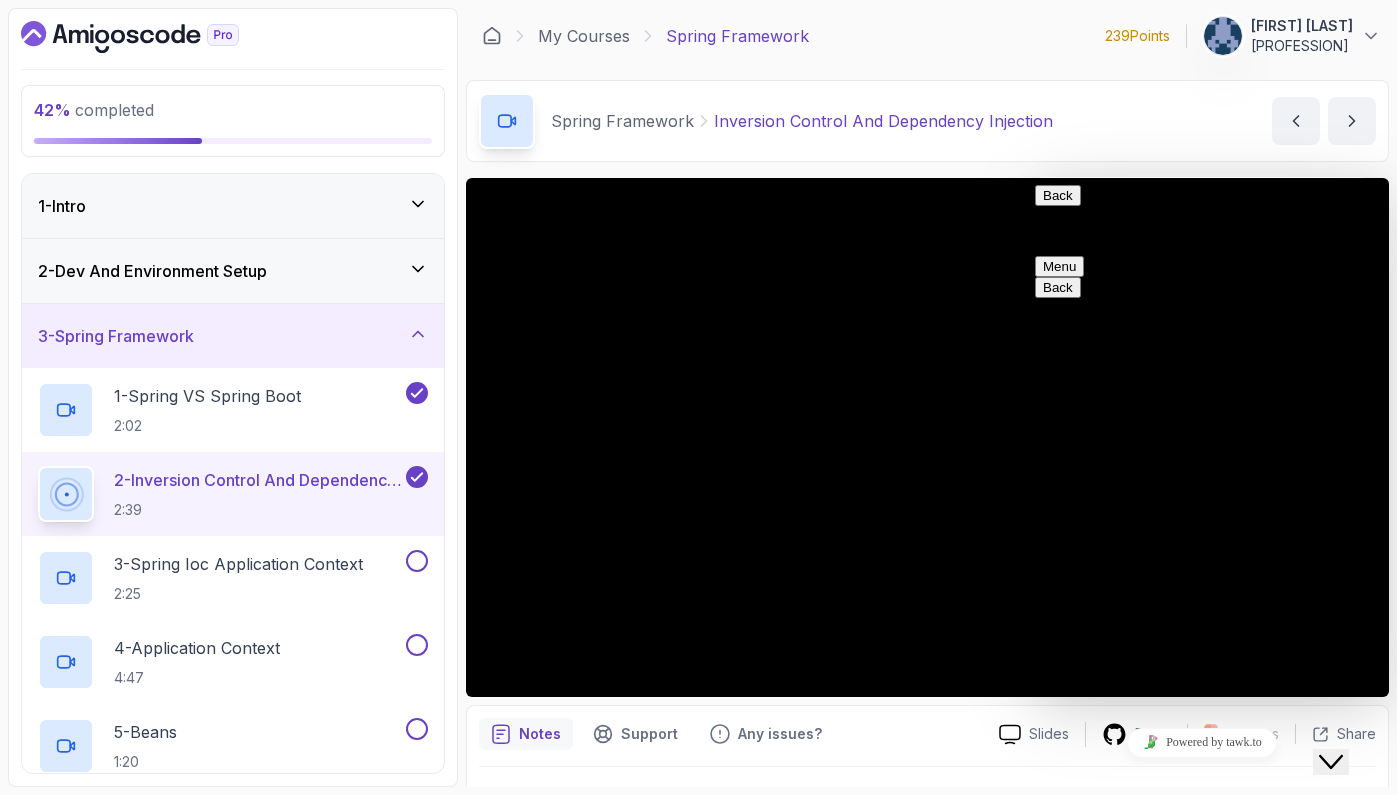 click on "Menu" at bounding box center (1059, 266) 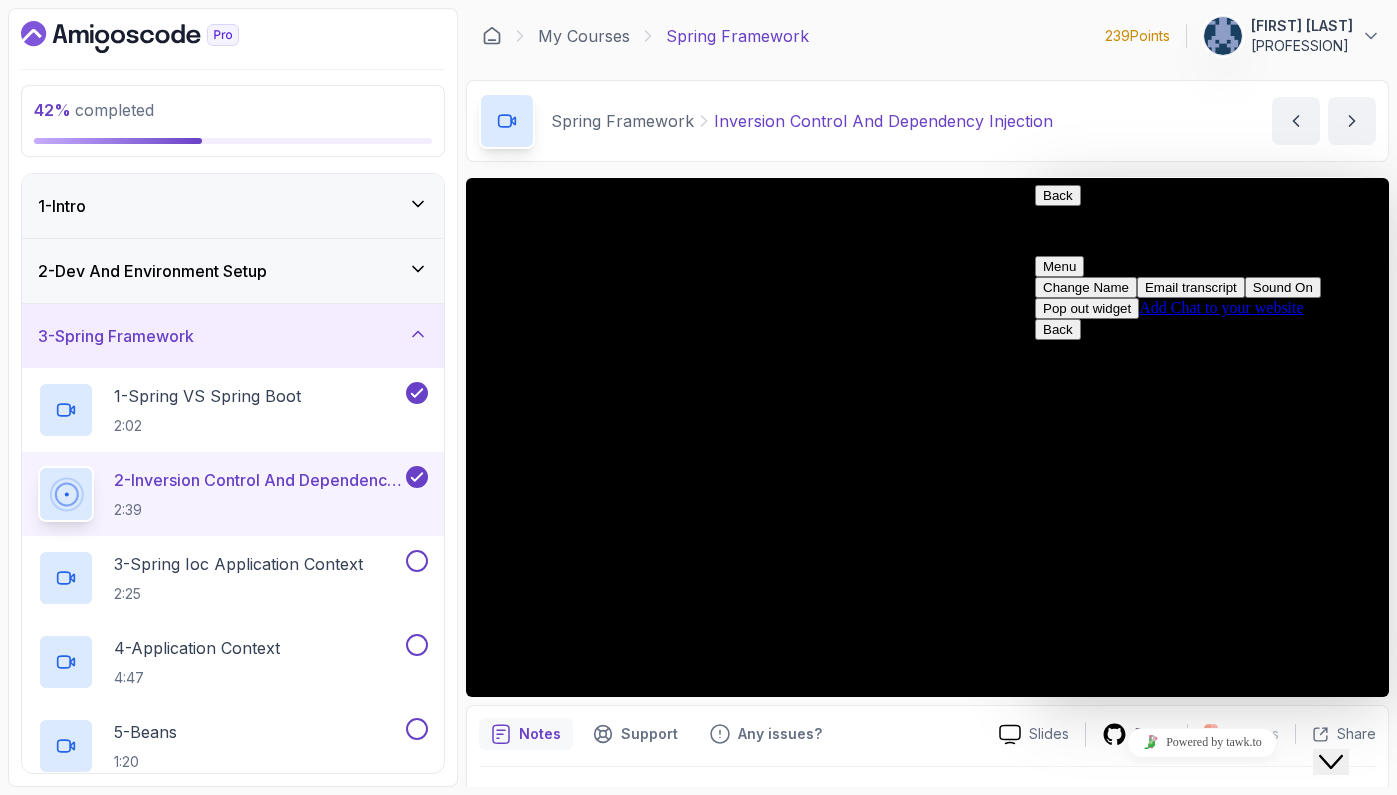 click on "Menu" at bounding box center (1059, 266) 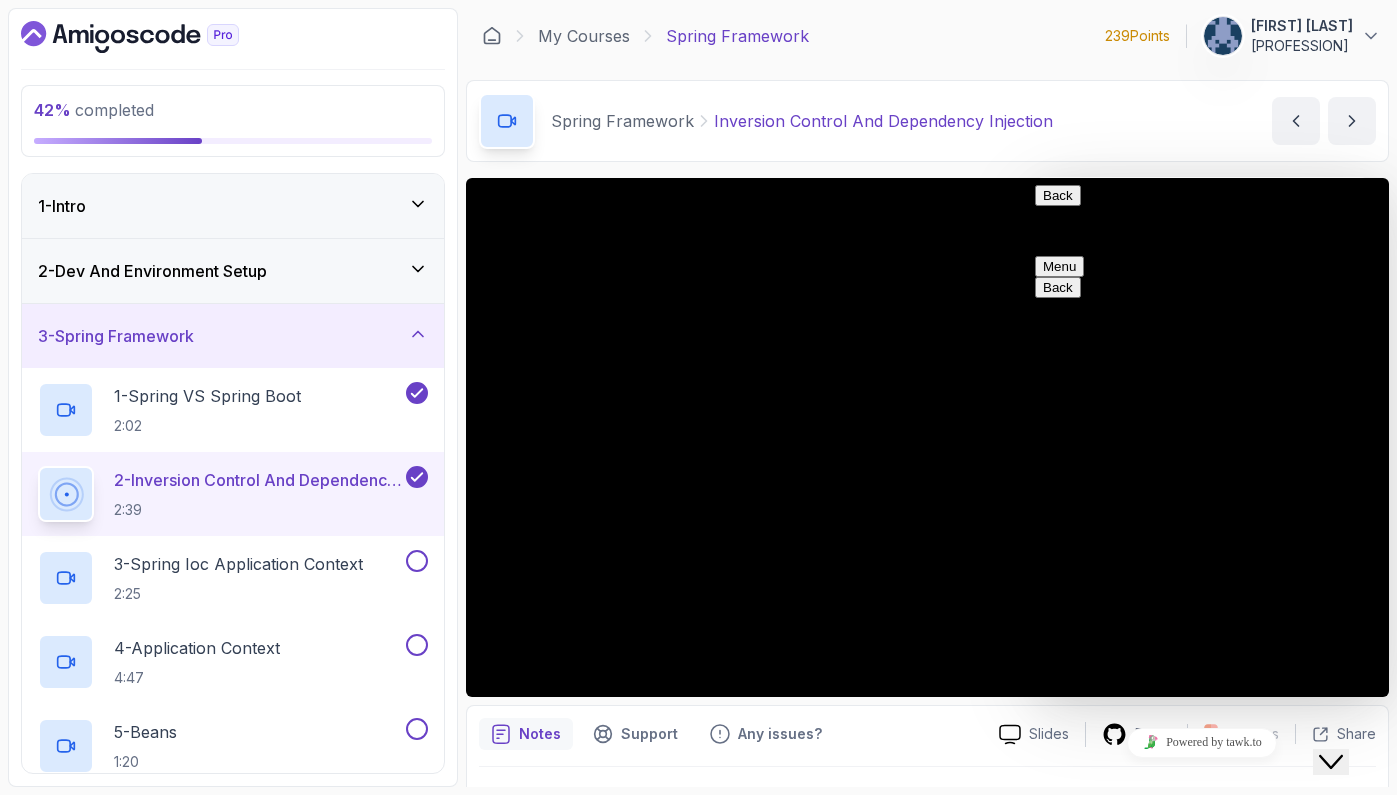 click on "Close Chat This icon closes the chat window." at bounding box center (1331, 762) 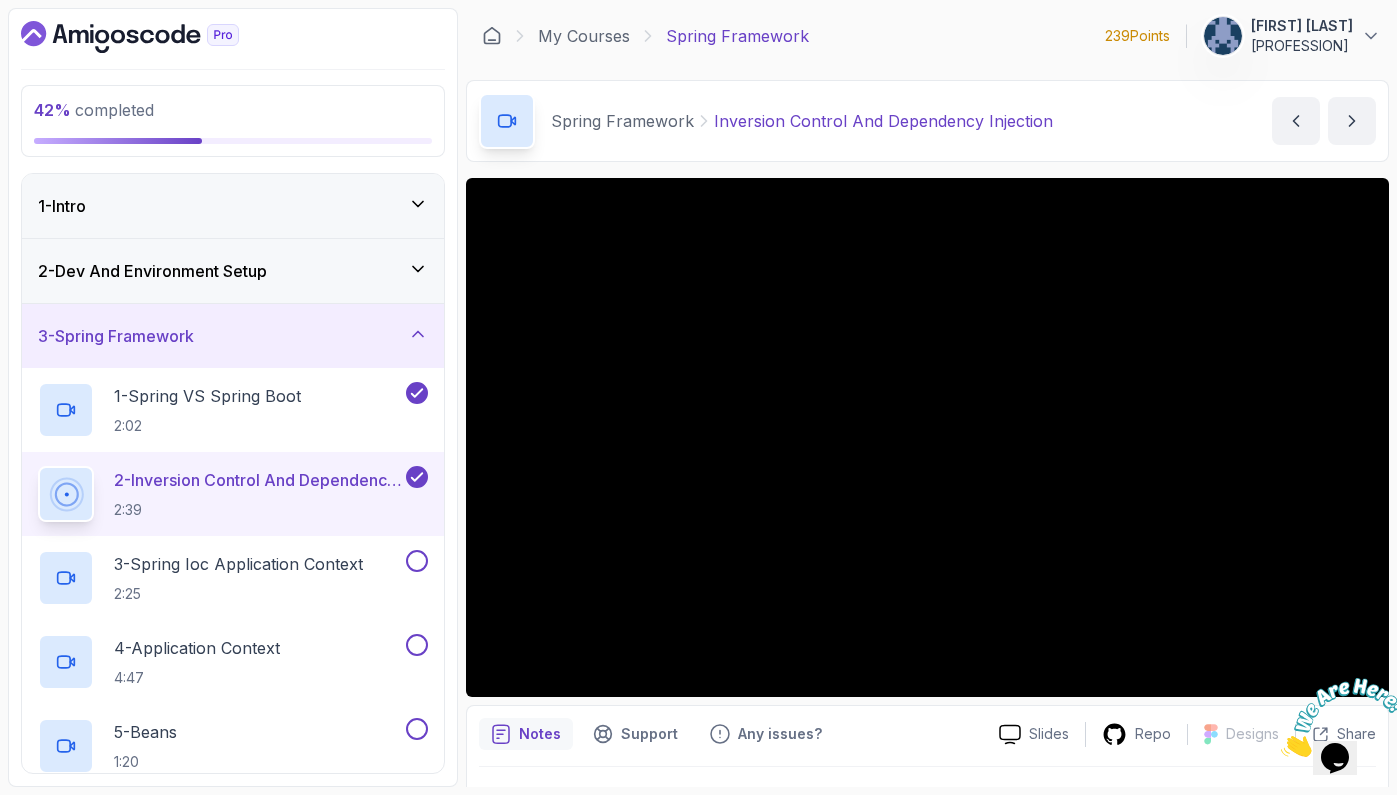 click on "Notes Support Any issues? Slides Repo Designs Design not available Share" at bounding box center [927, 770] 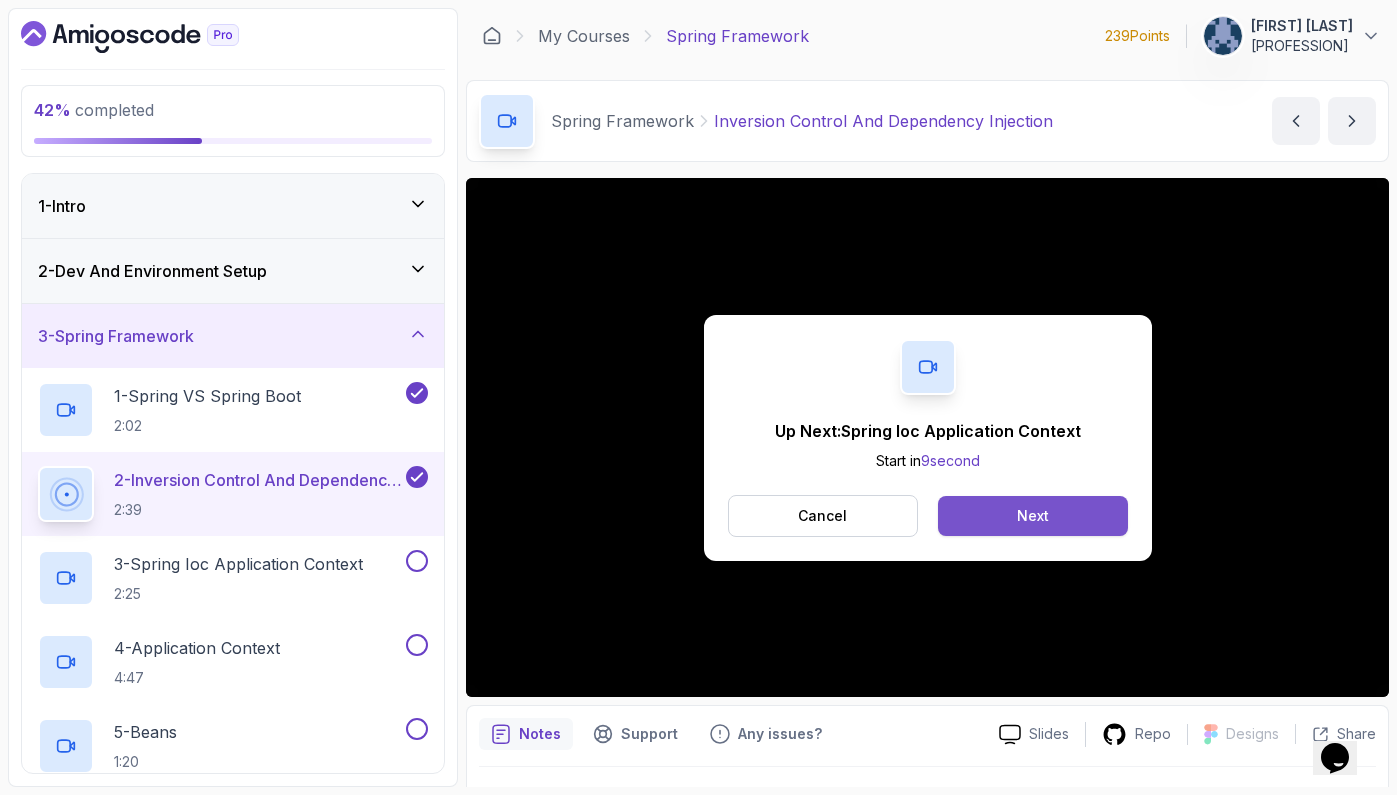 click on "Next" at bounding box center [1032, 516] 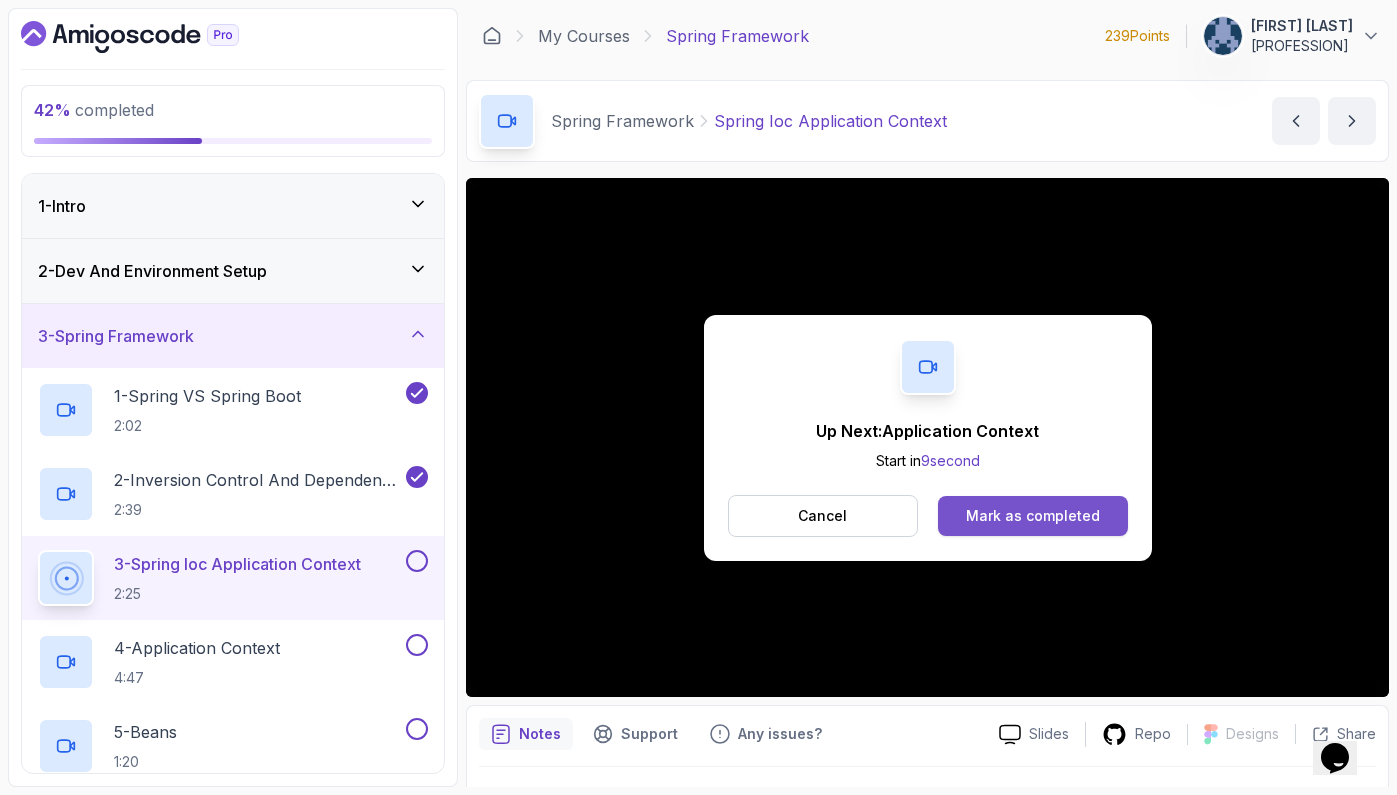 click on "Mark as completed" at bounding box center (1033, 516) 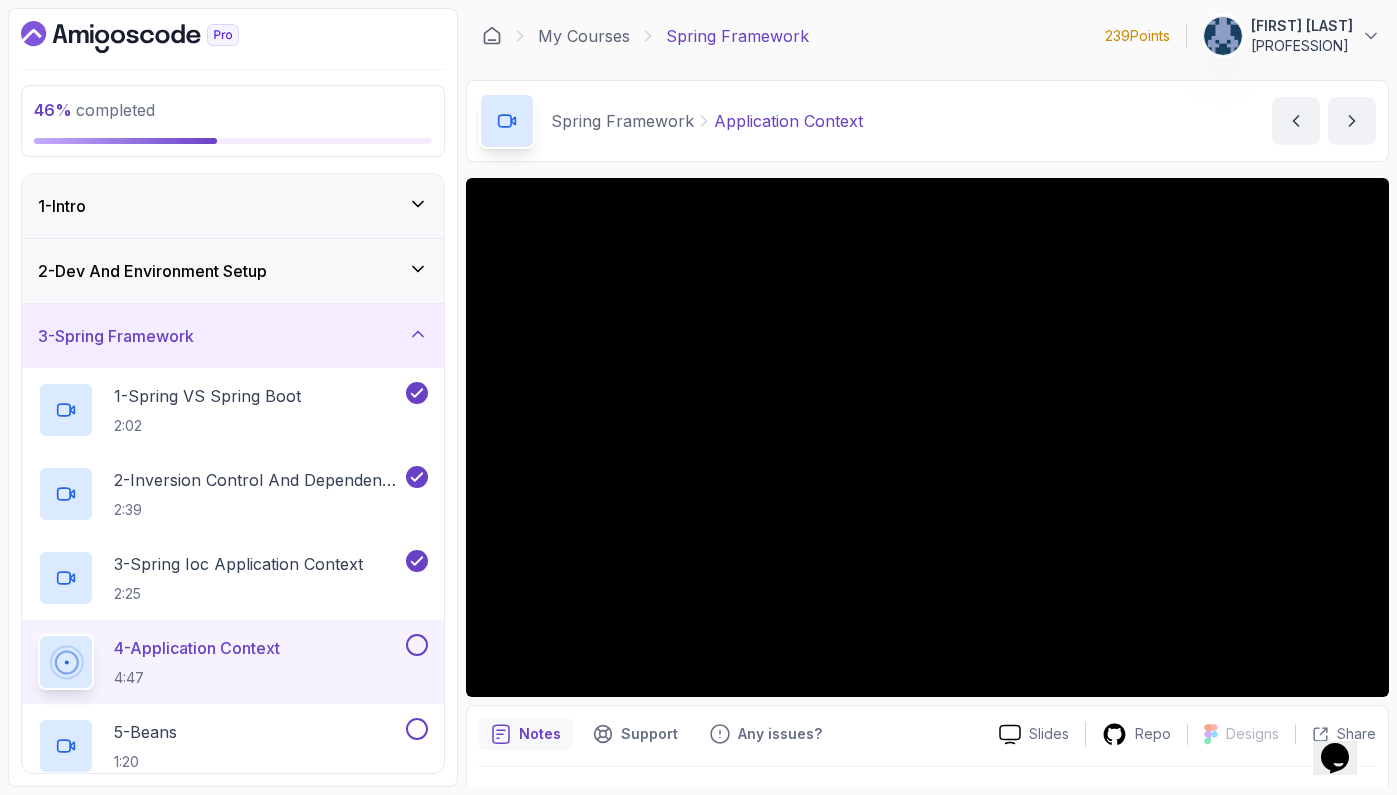 click on "Notes Support Any issues? Slides Repo Designs Design not available Share" at bounding box center (927, 770) 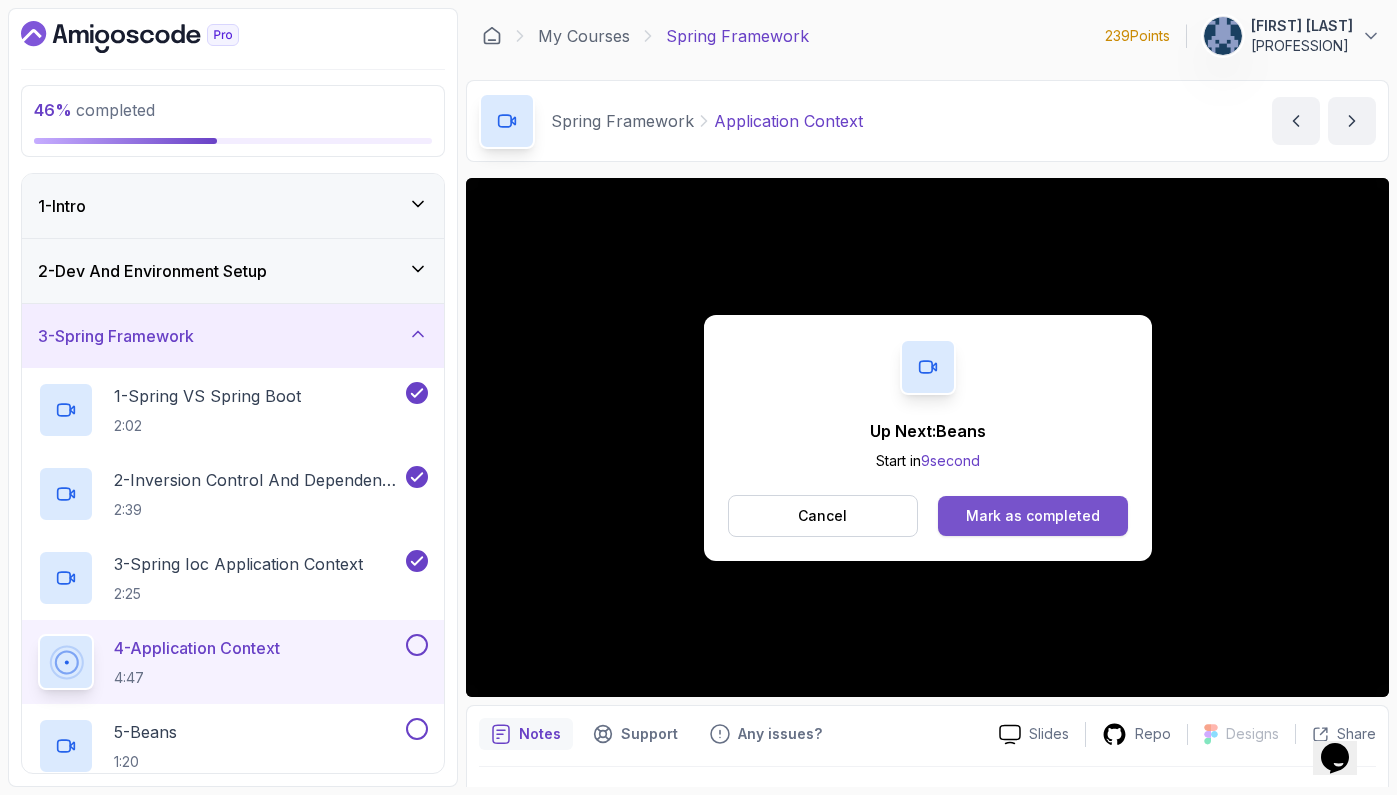 click on "Mark as completed" at bounding box center [1033, 516] 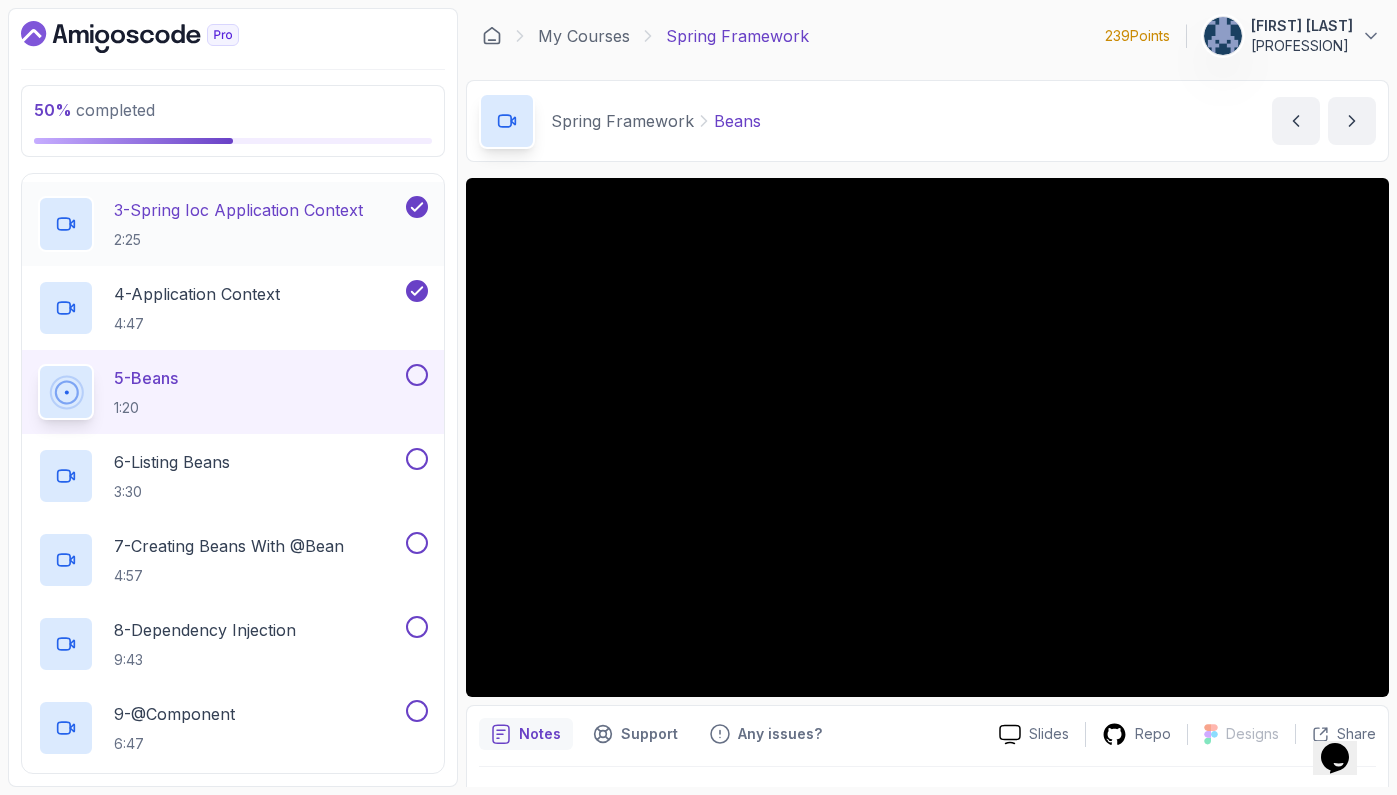 scroll, scrollTop: 355, scrollLeft: 0, axis: vertical 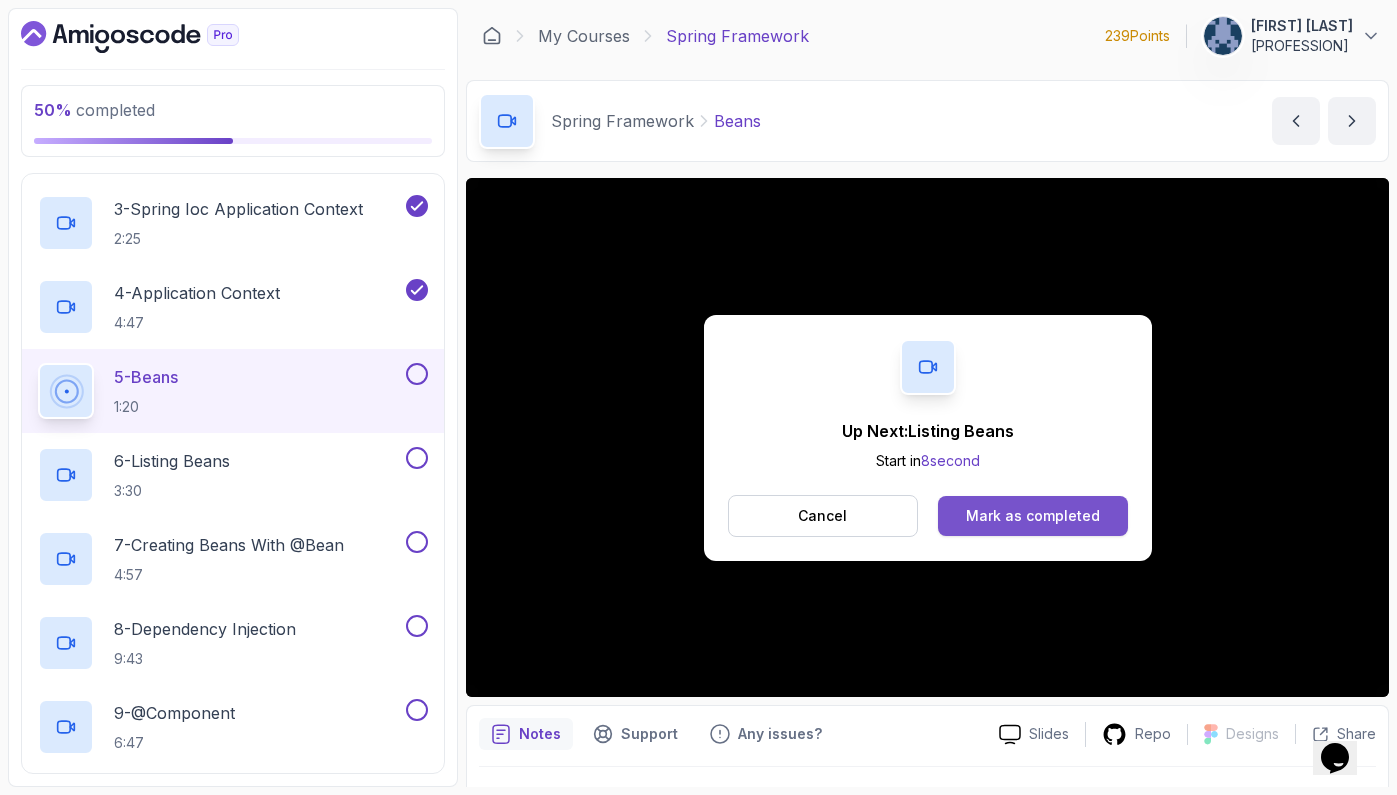 click on "Mark as completed" at bounding box center (1032, 516) 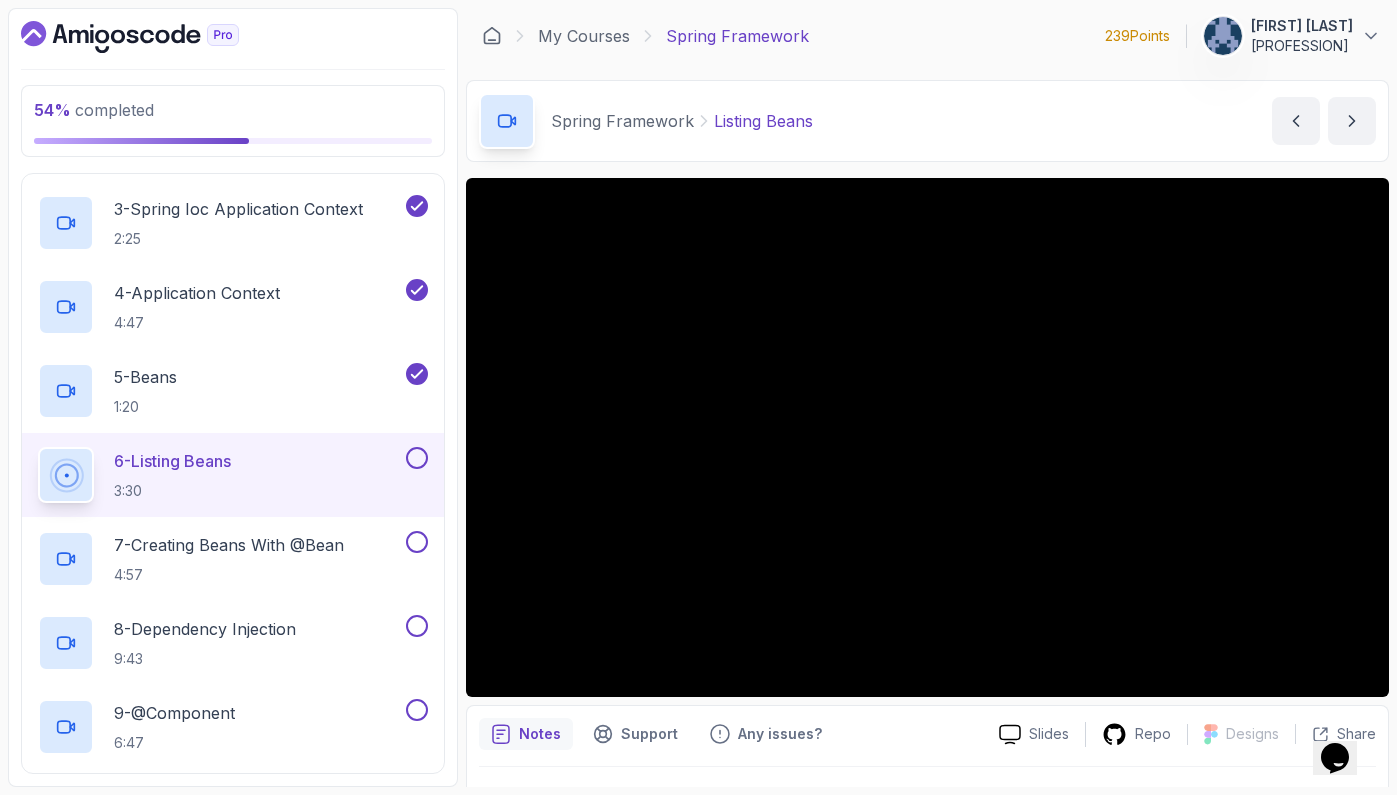 scroll, scrollTop: -1, scrollLeft: 0, axis: vertical 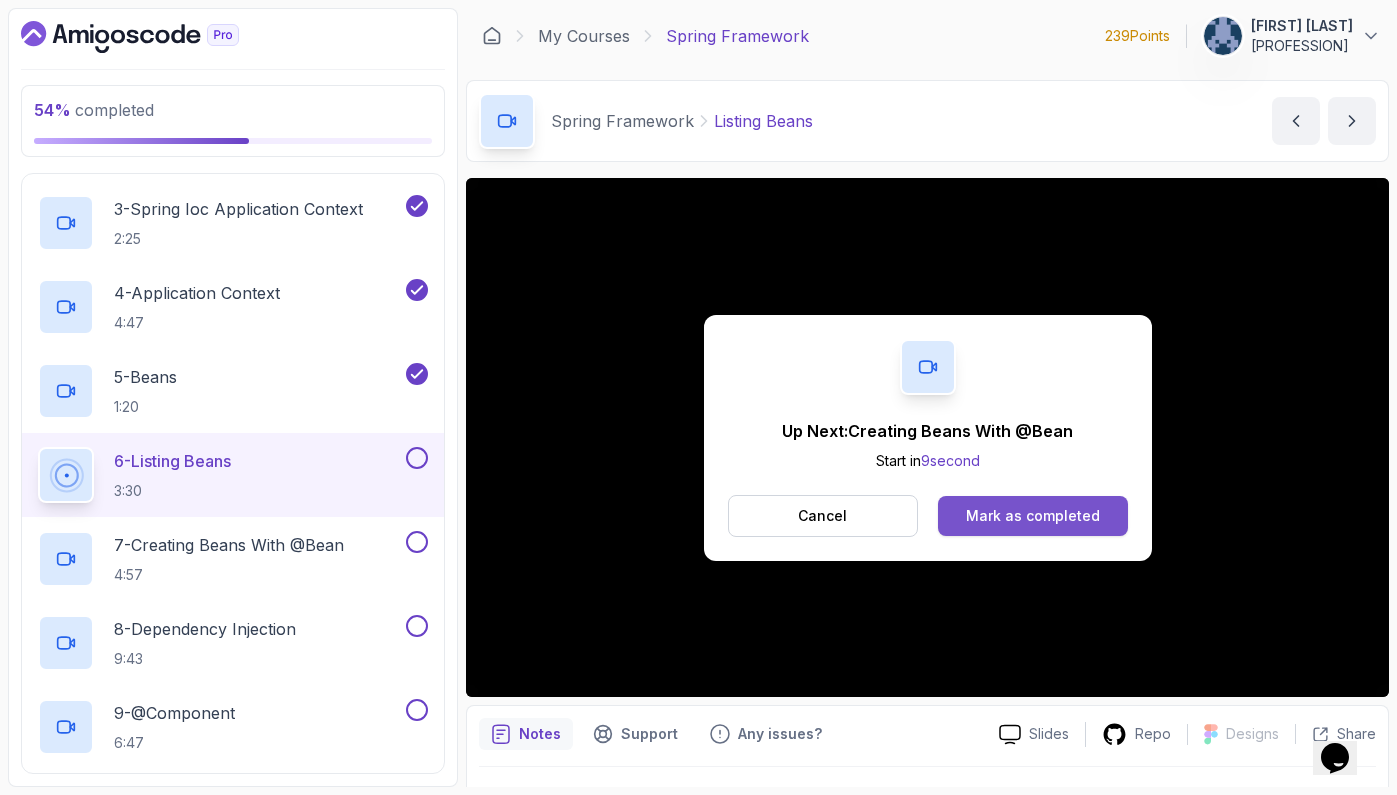 click on "Mark as completed" at bounding box center [1033, 516] 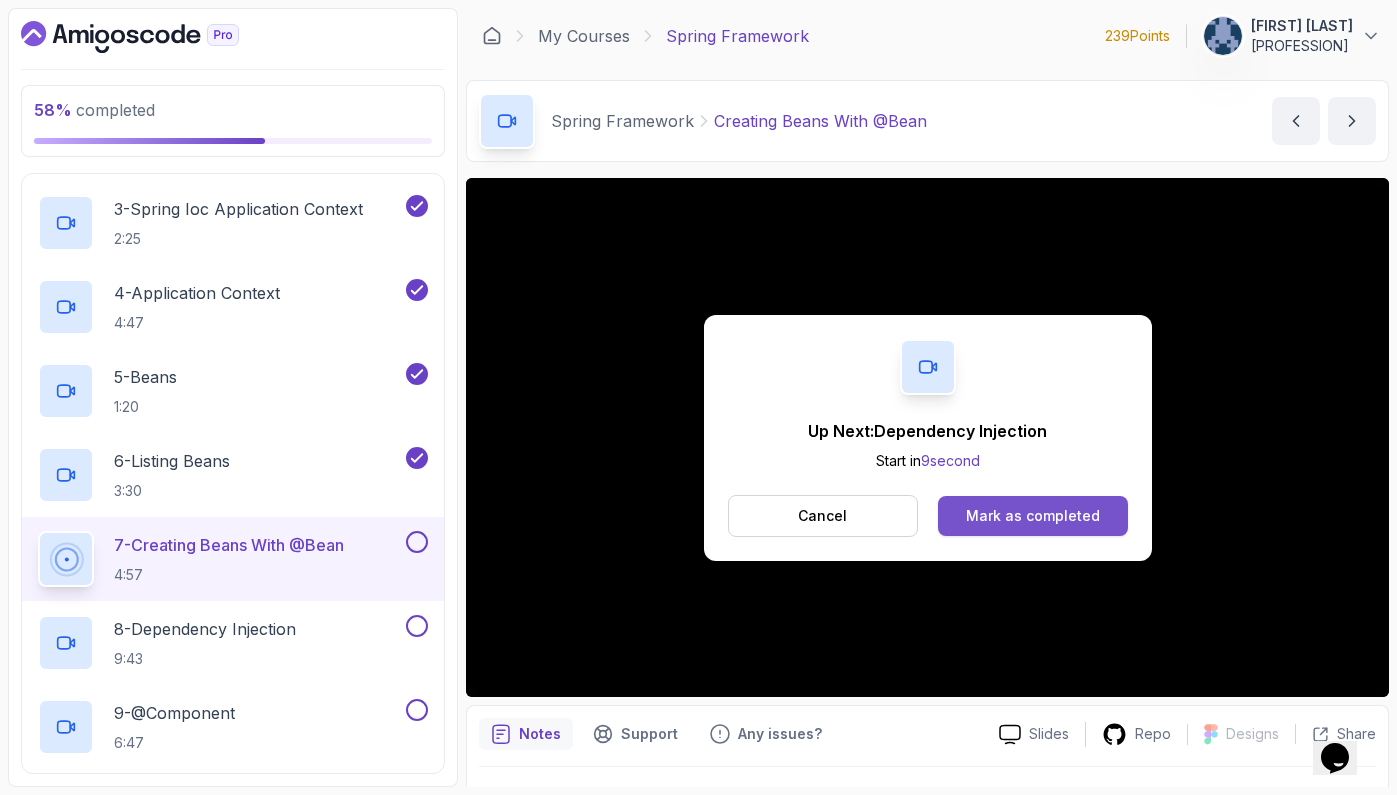 click on "Mark as completed" at bounding box center [1033, 516] 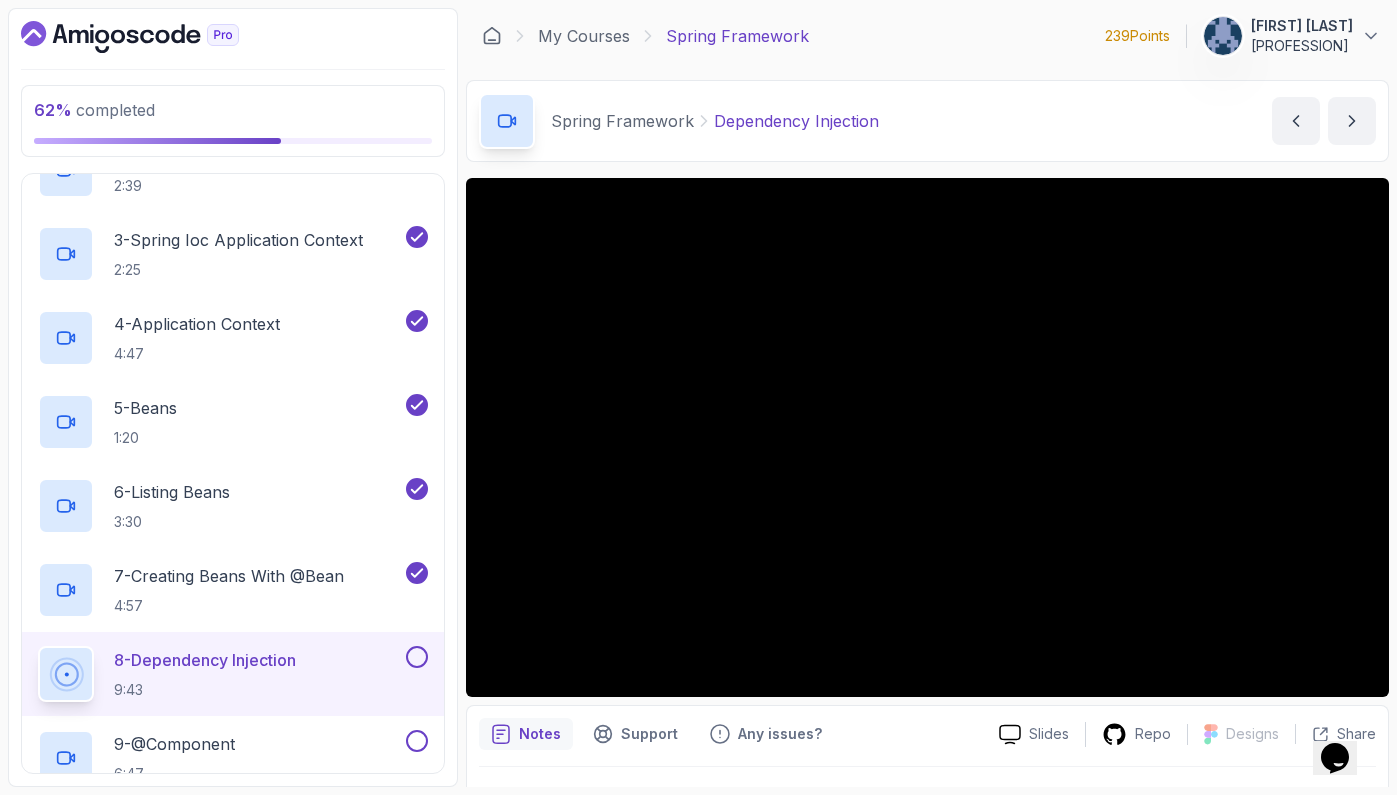 scroll, scrollTop: 344, scrollLeft: 0, axis: vertical 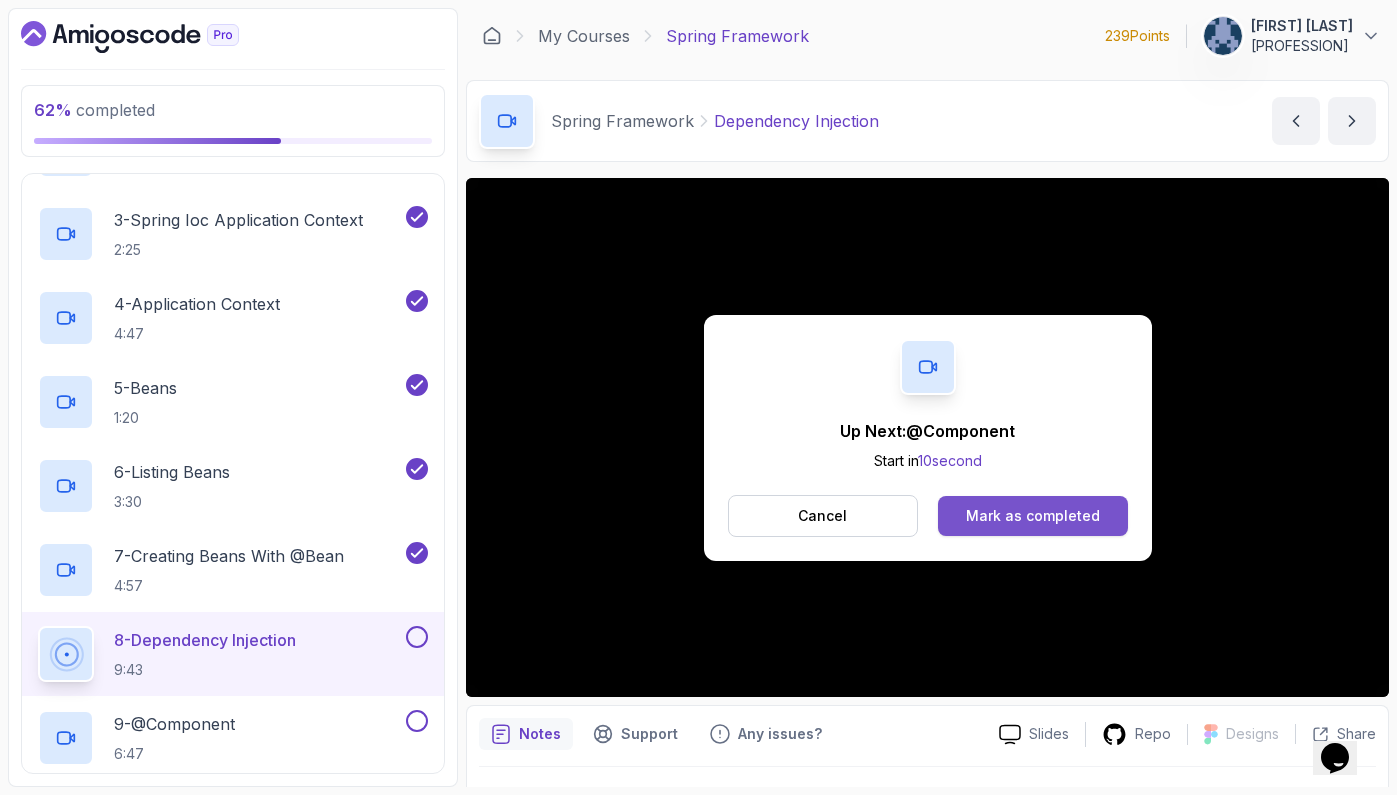 click on "Mark as completed" at bounding box center (1033, 516) 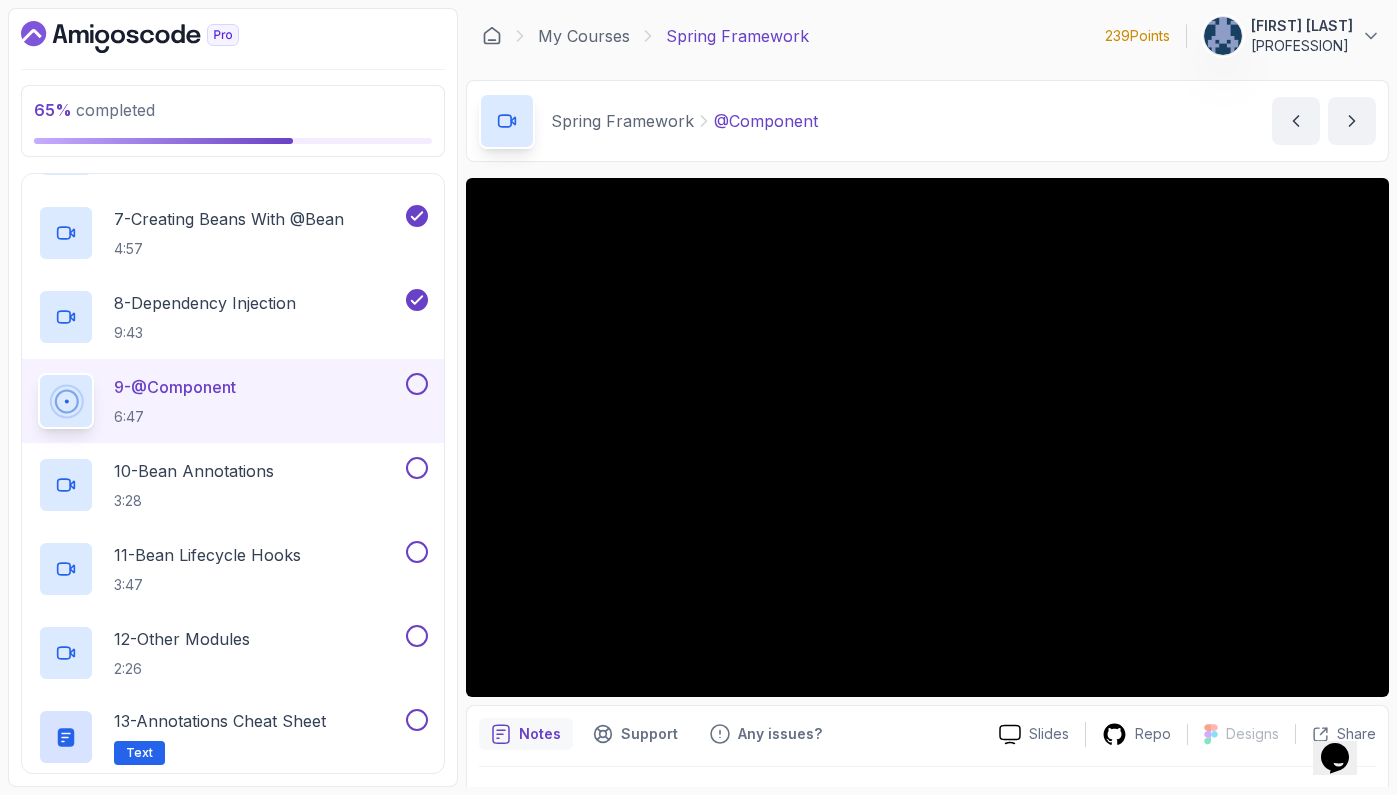 scroll, scrollTop: 686, scrollLeft: 0, axis: vertical 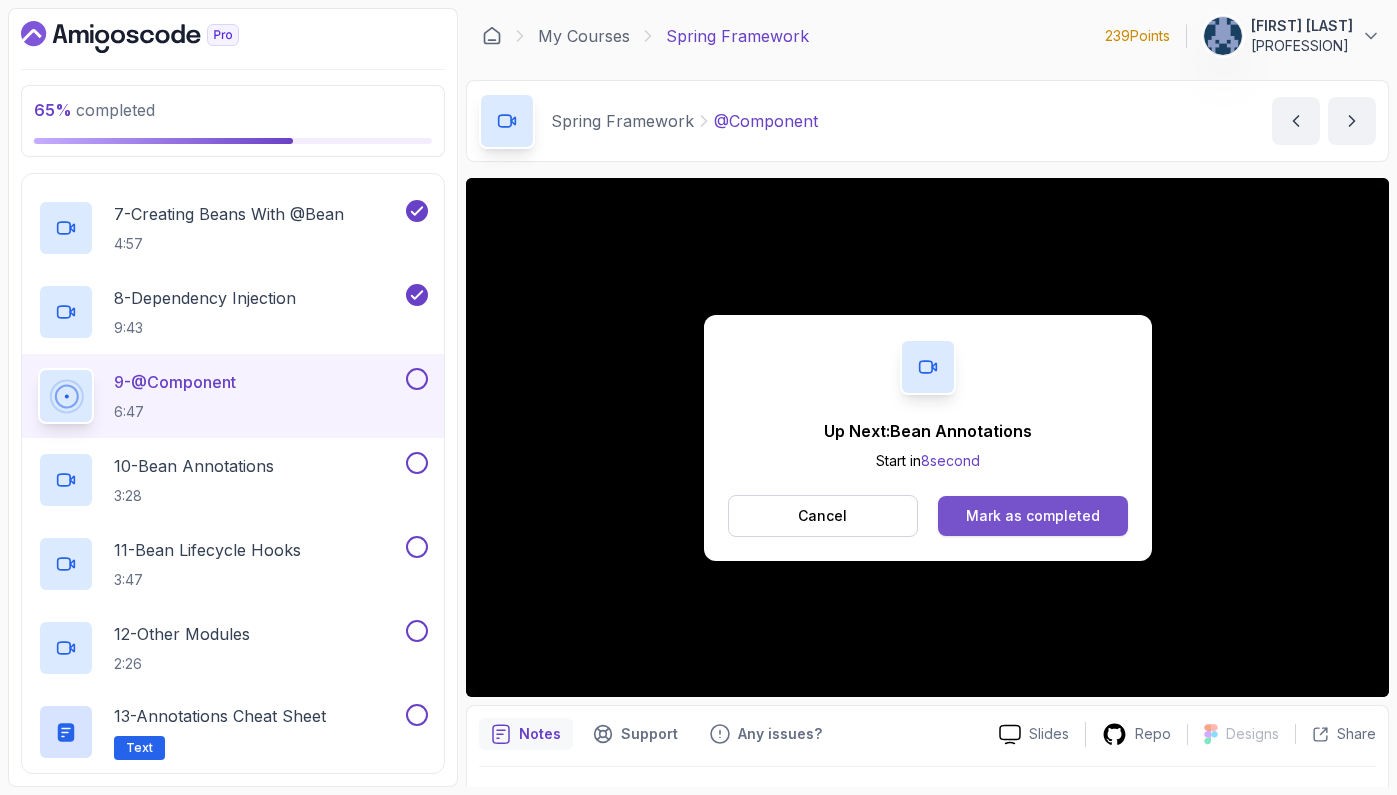 click on "Mark as completed" at bounding box center (1033, 516) 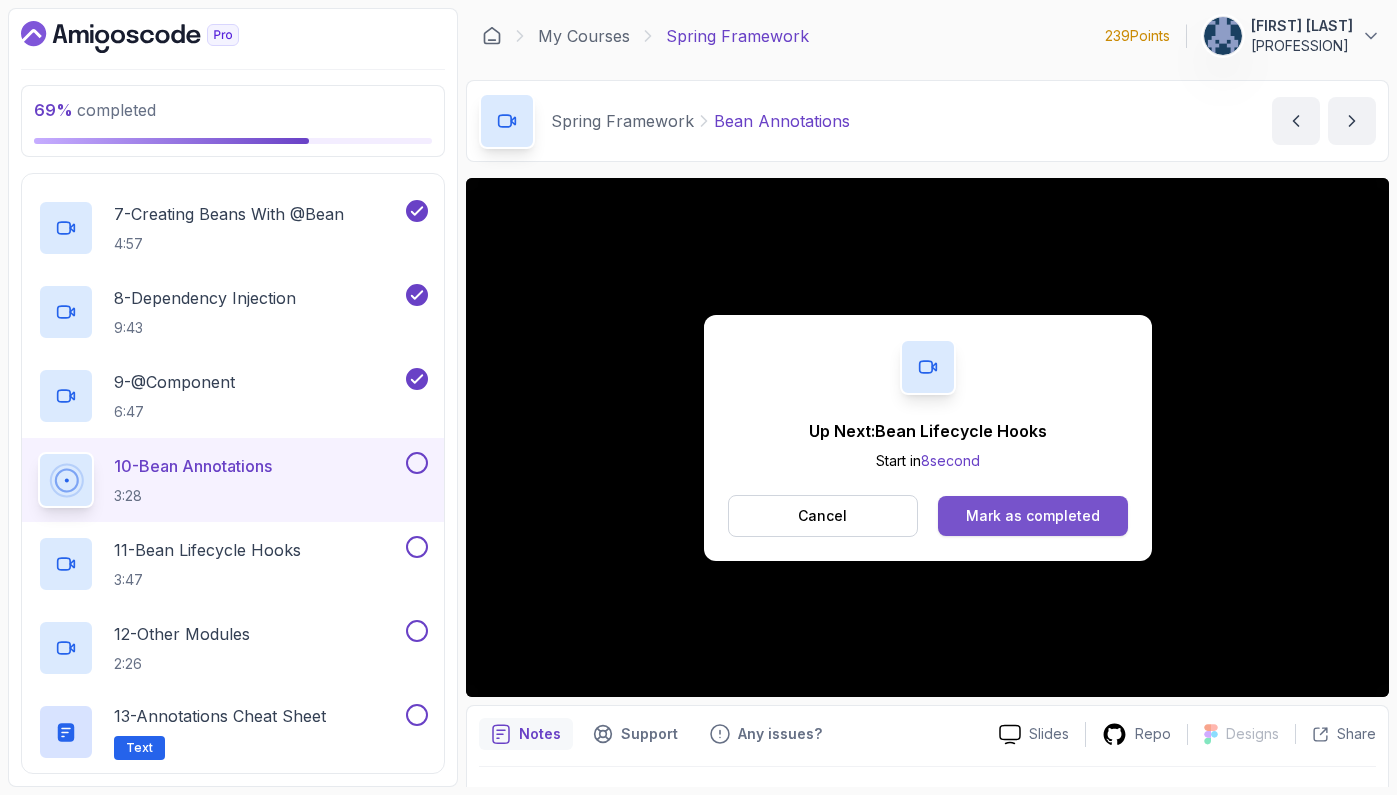 click on "Mark as completed" at bounding box center [1033, 516] 